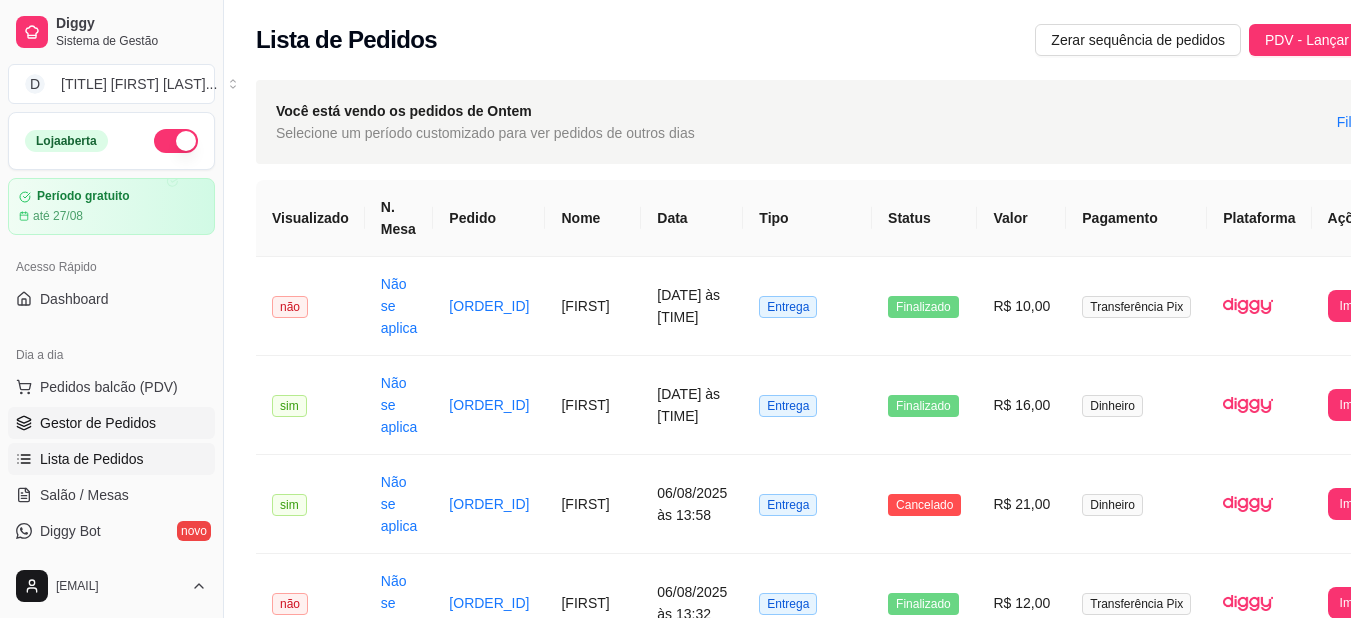 scroll, scrollTop: 0, scrollLeft: 0, axis: both 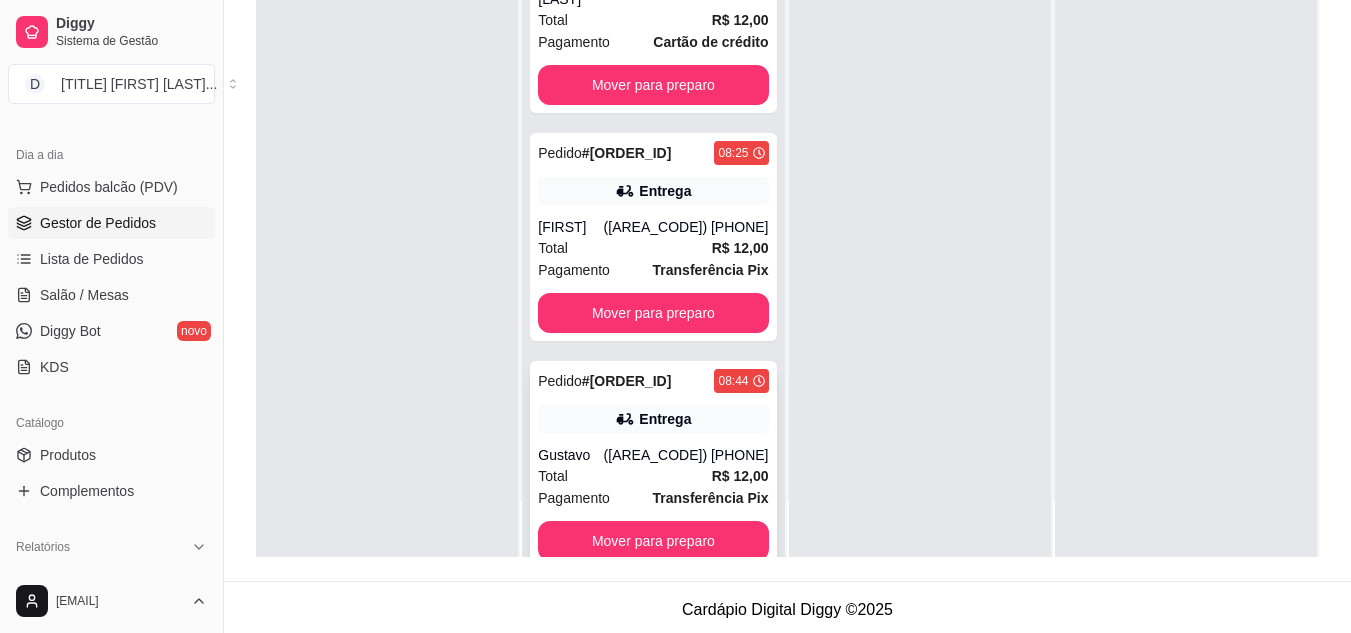 click on "Total R$ 12,00" at bounding box center [653, 476] 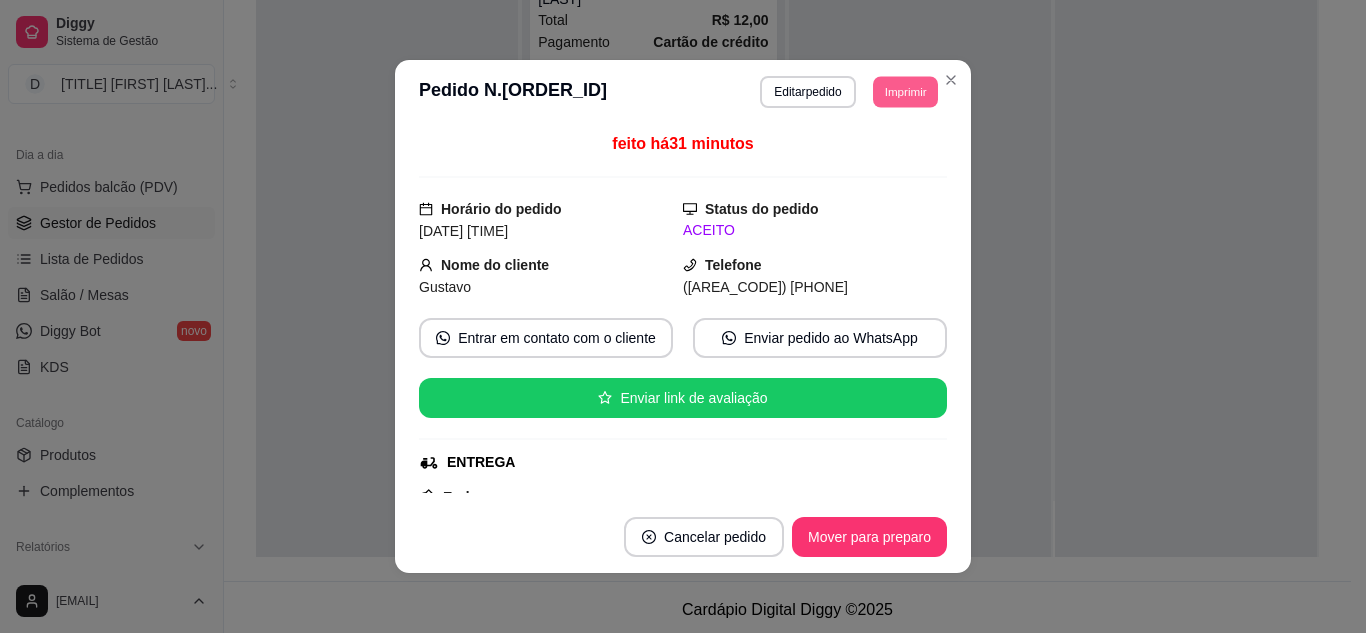 click on "Imprimir" at bounding box center [905, 91] 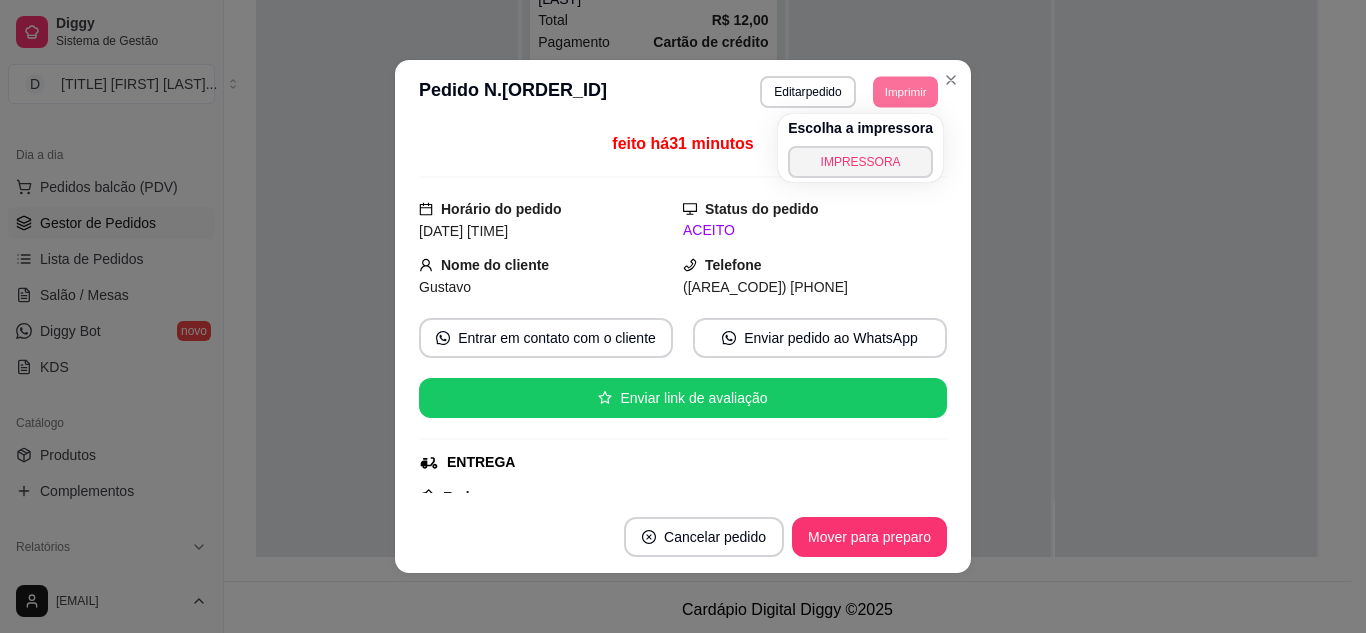 click on "IMPRESSORA" at bounding box center (860, 162) 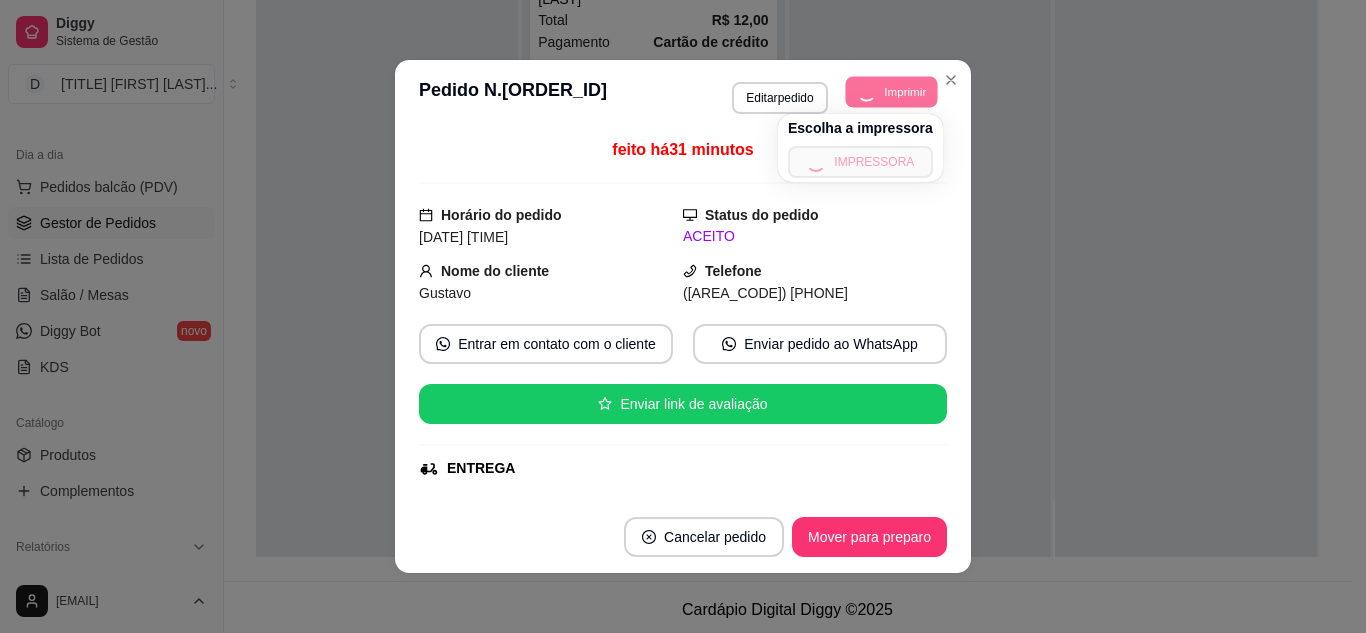 click on "Imprimir" at bounding box center [891, 91] 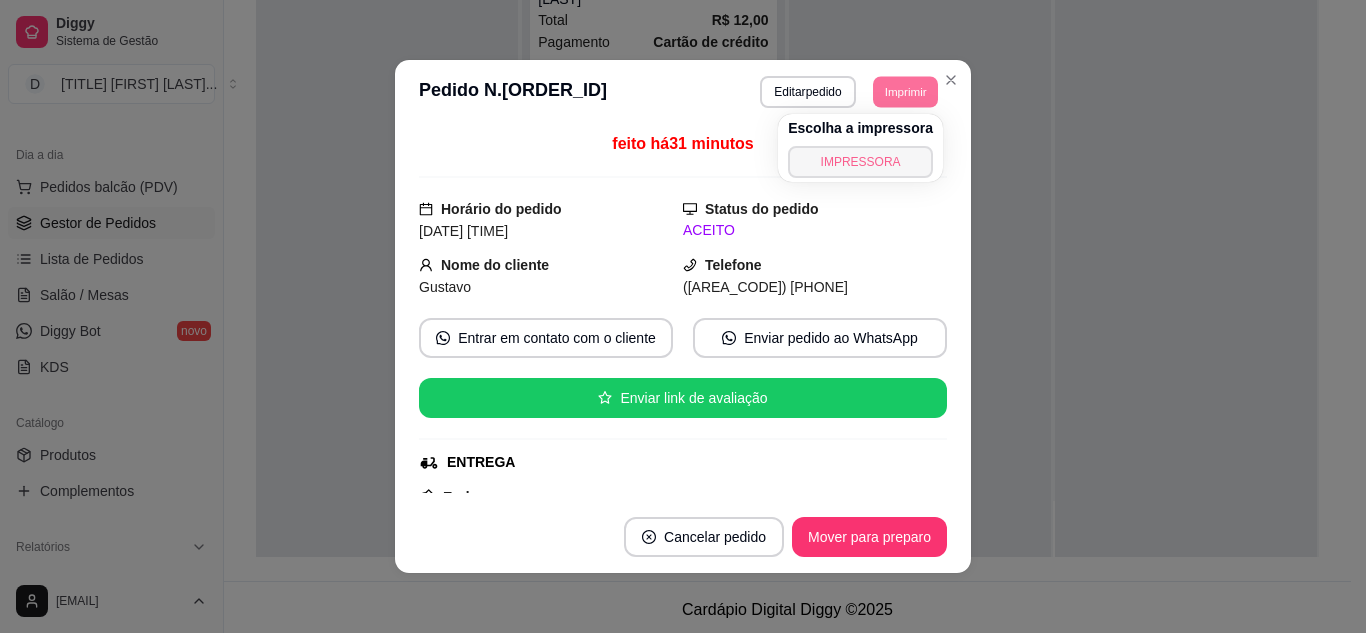 click on "IMPRESSORA" at bounding box center [860, 162] 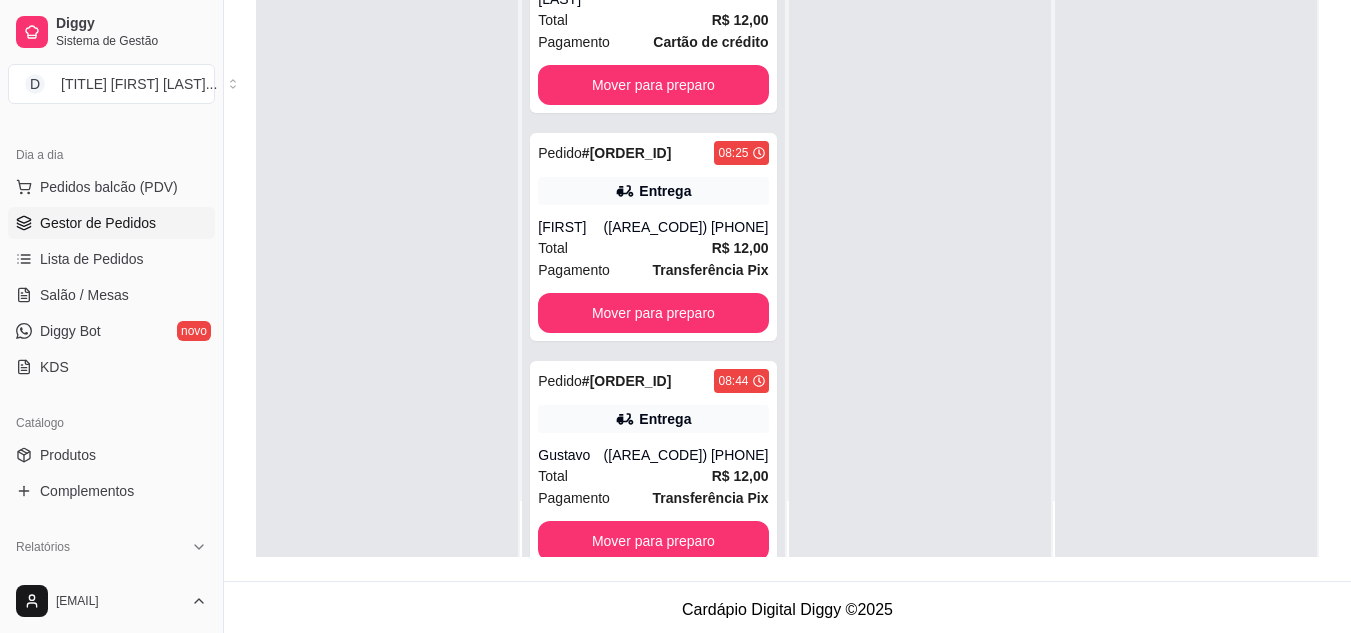 scroll, scrollTop: 305, scrollLeft: 0, axis: vertical 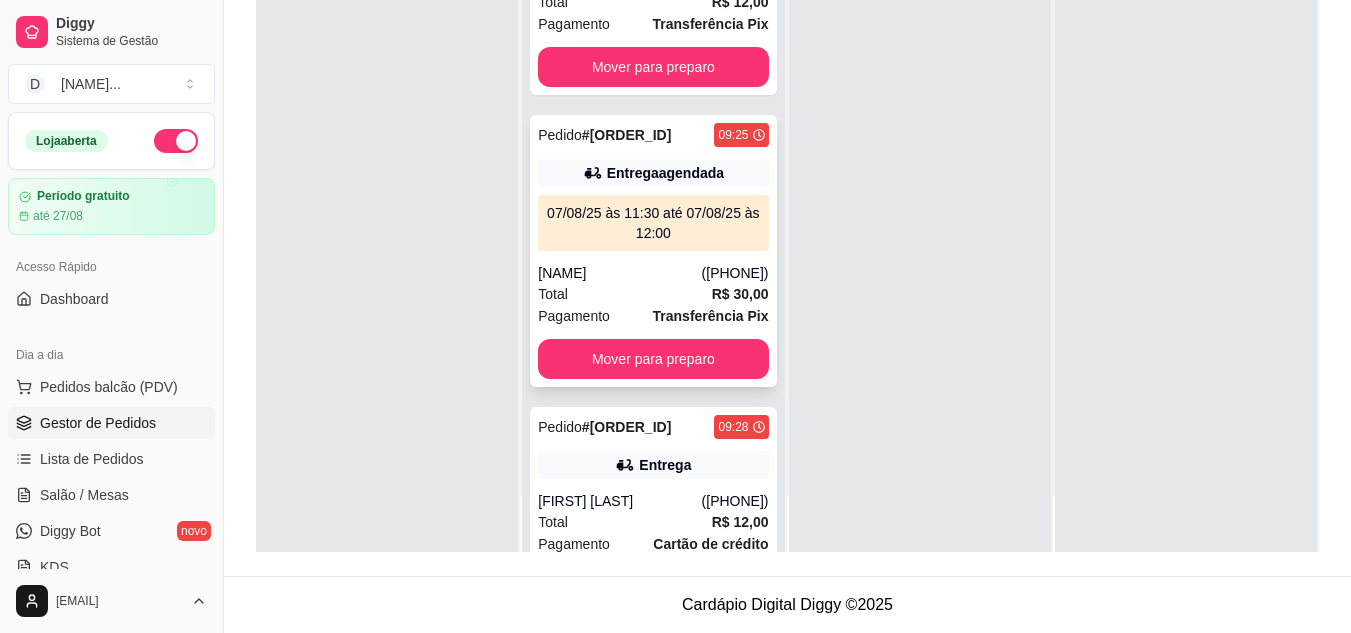 click on "09:25" at bounding box center [733, 135] 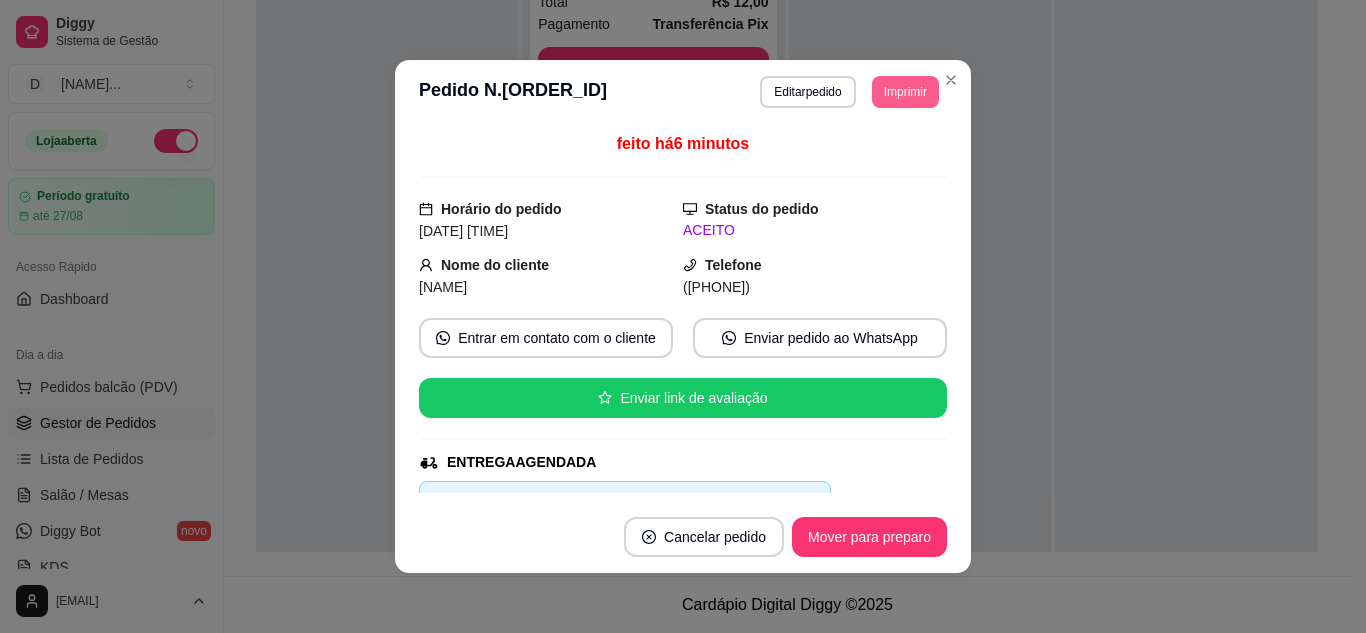 click on "Imprimir" at bounding box center [905, 92] 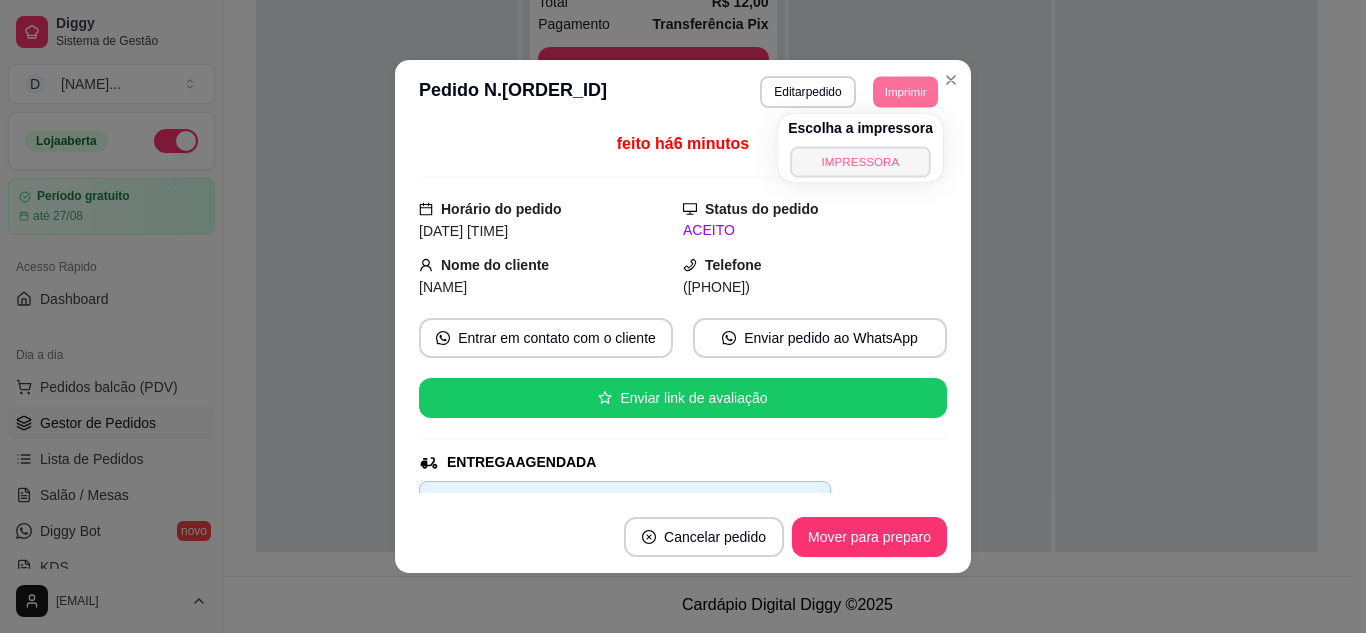 click on "IMPRESSORA" at bounding box center [860, 161] 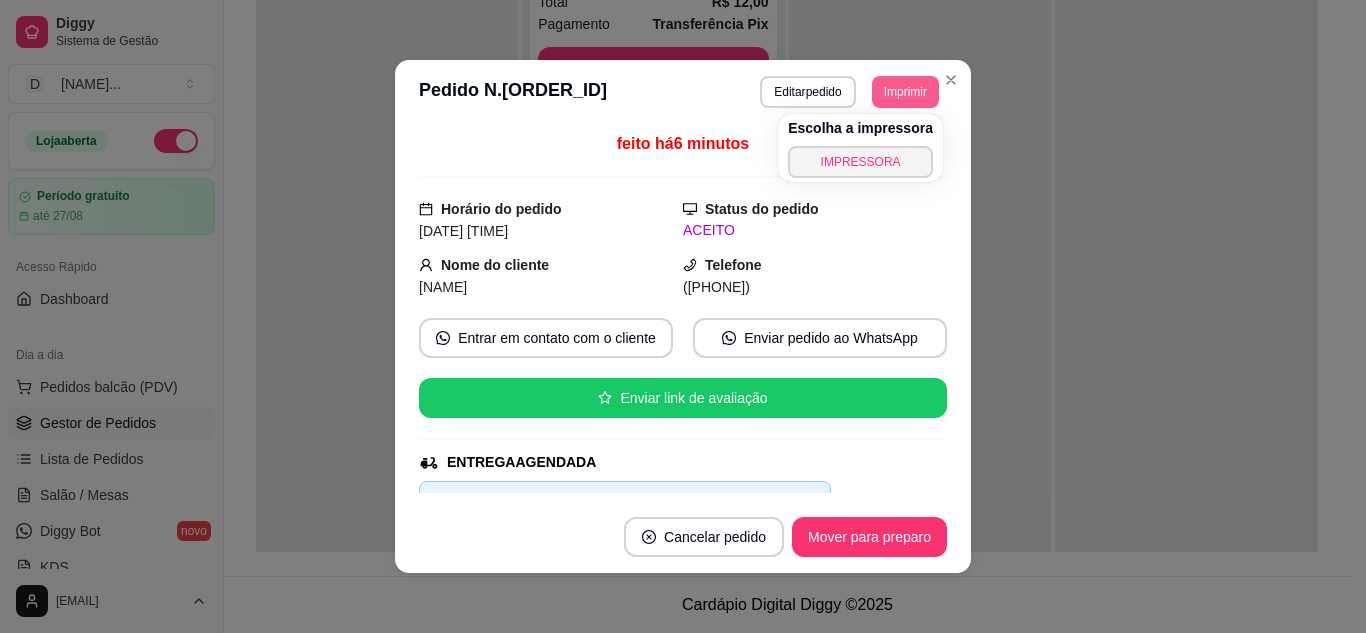 click on "Imprimir" at bounding box center [905, 92] 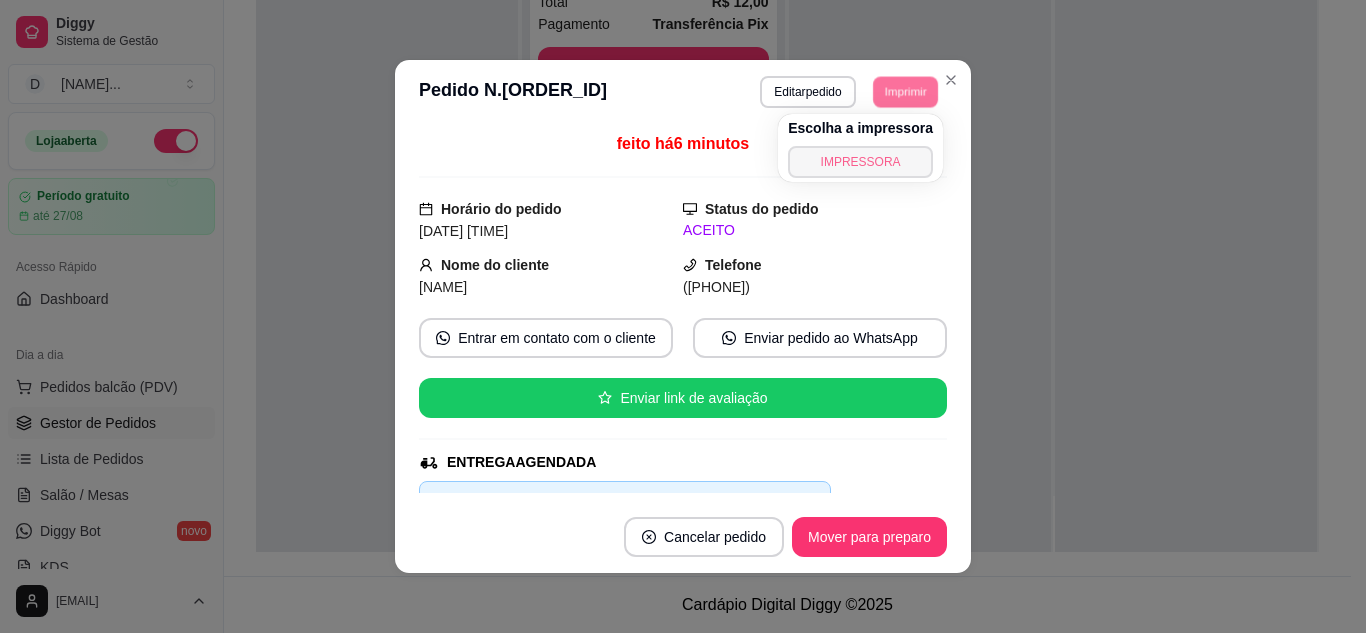 click on "IMPRESSORA" at bounding box center (860, 162) 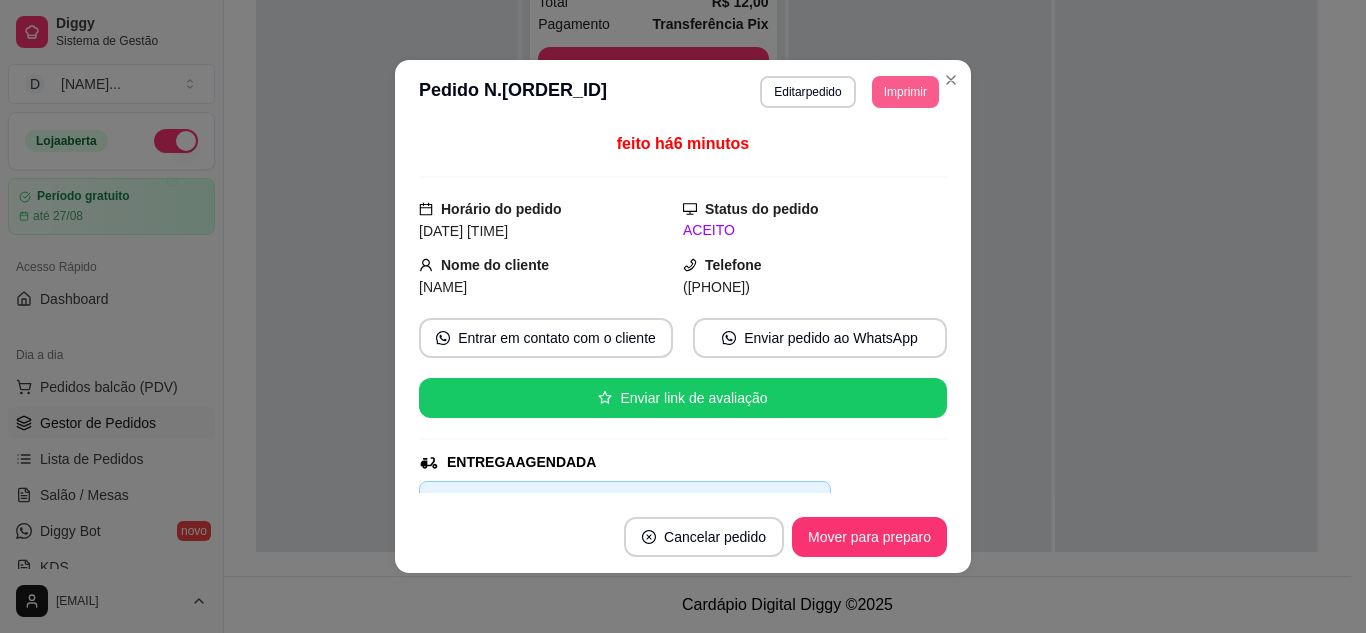 click on "Imprimir" at bounding box center [905, 92] 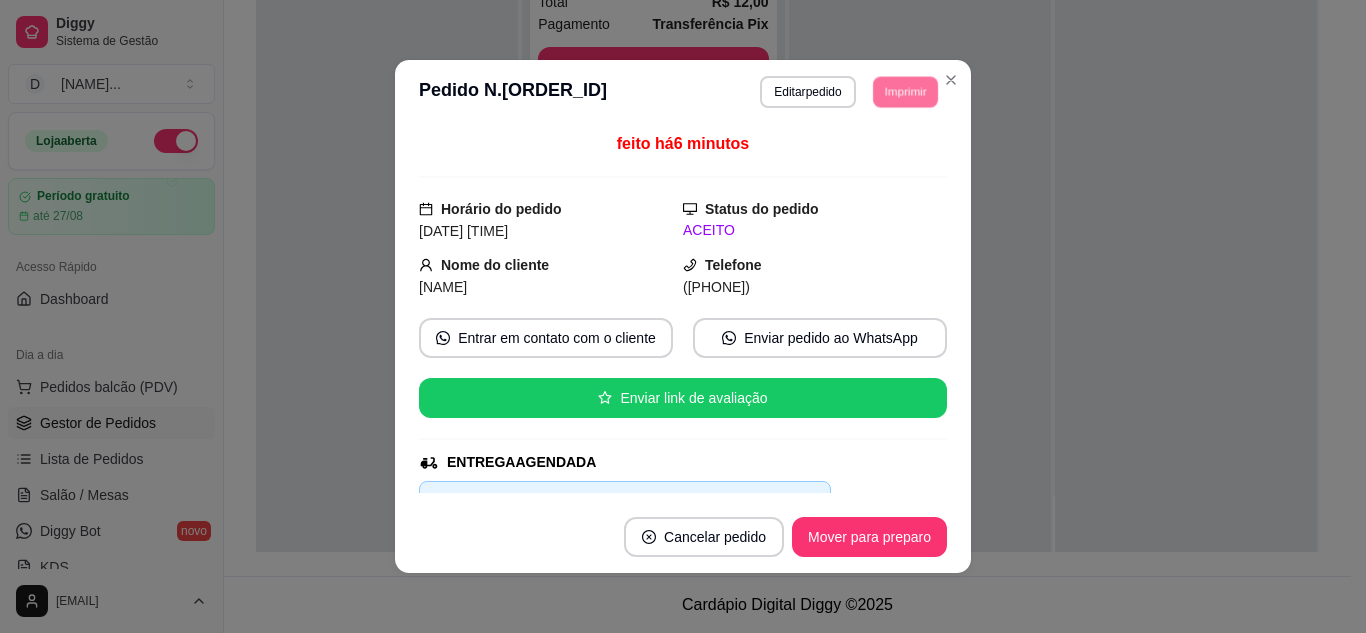 click on "IMPRESSORA" at bounding box center [877, 153] 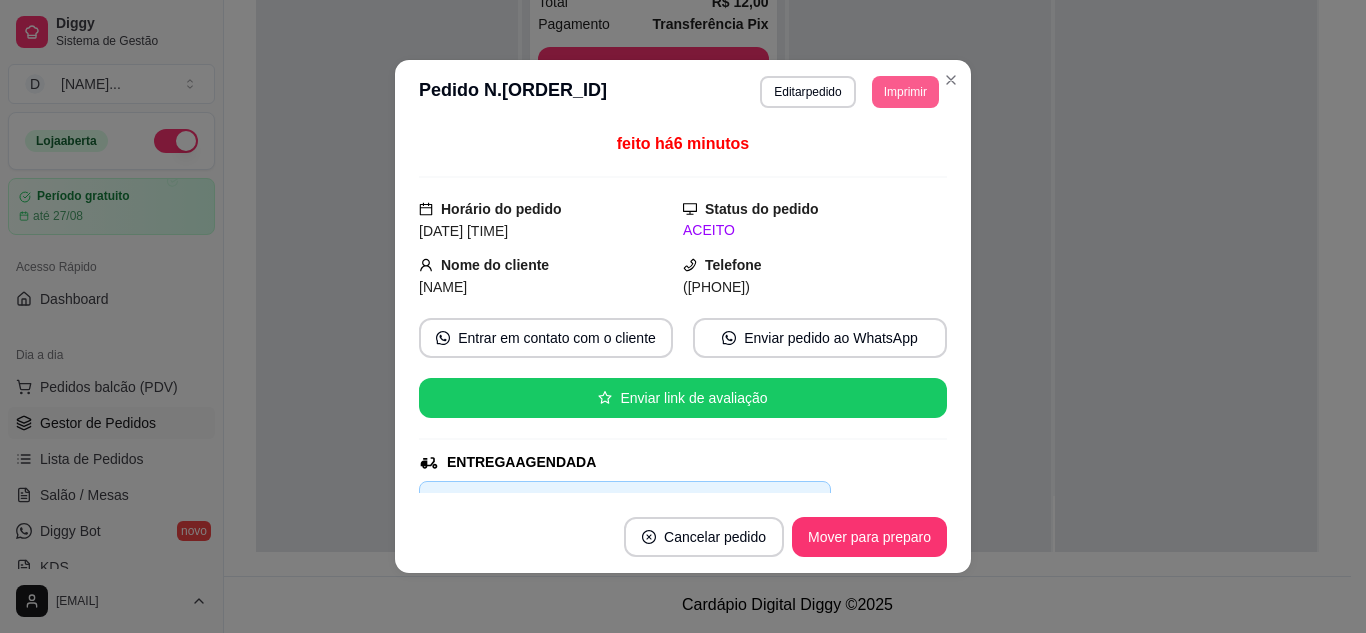 click on "Imprimir" at bounding box center (905, 92) 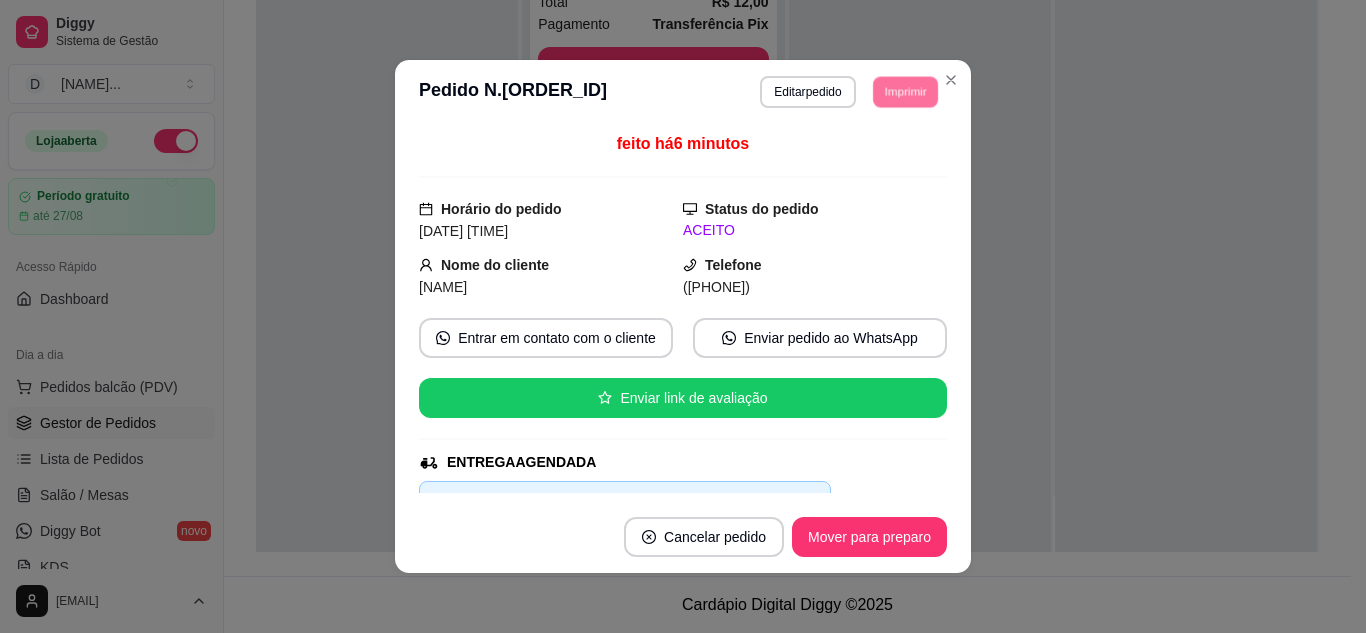 click on "Escolha a impressora IMPRESSORA" at bounding box center [877, 141] 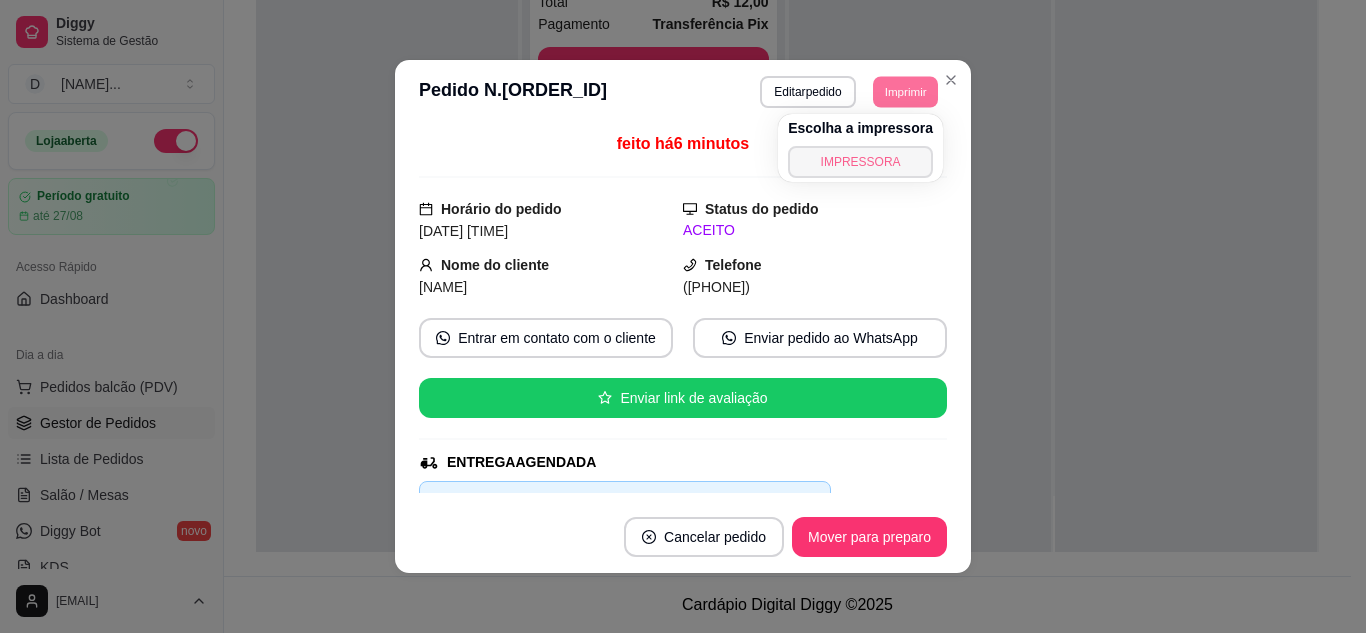 click on "IMPRESSORA" at bounding box center (860, 162) 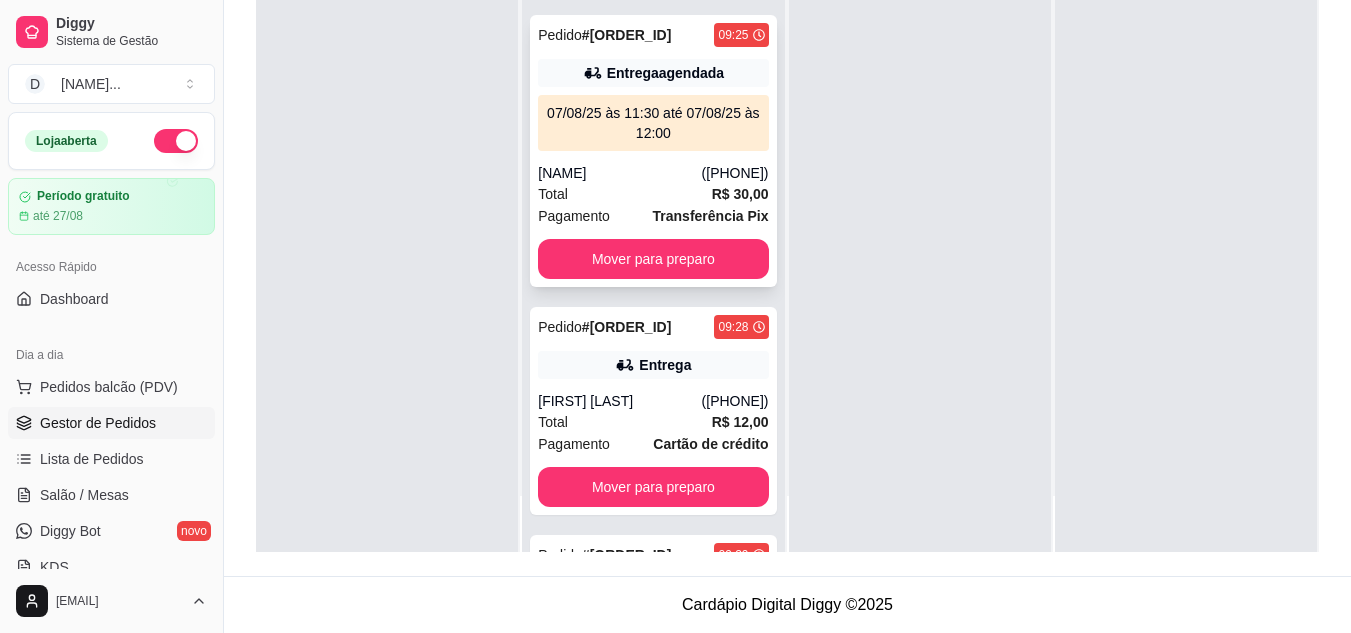 scroll, scrollTop: 1300, scrollLeft: 0, axis: vertical 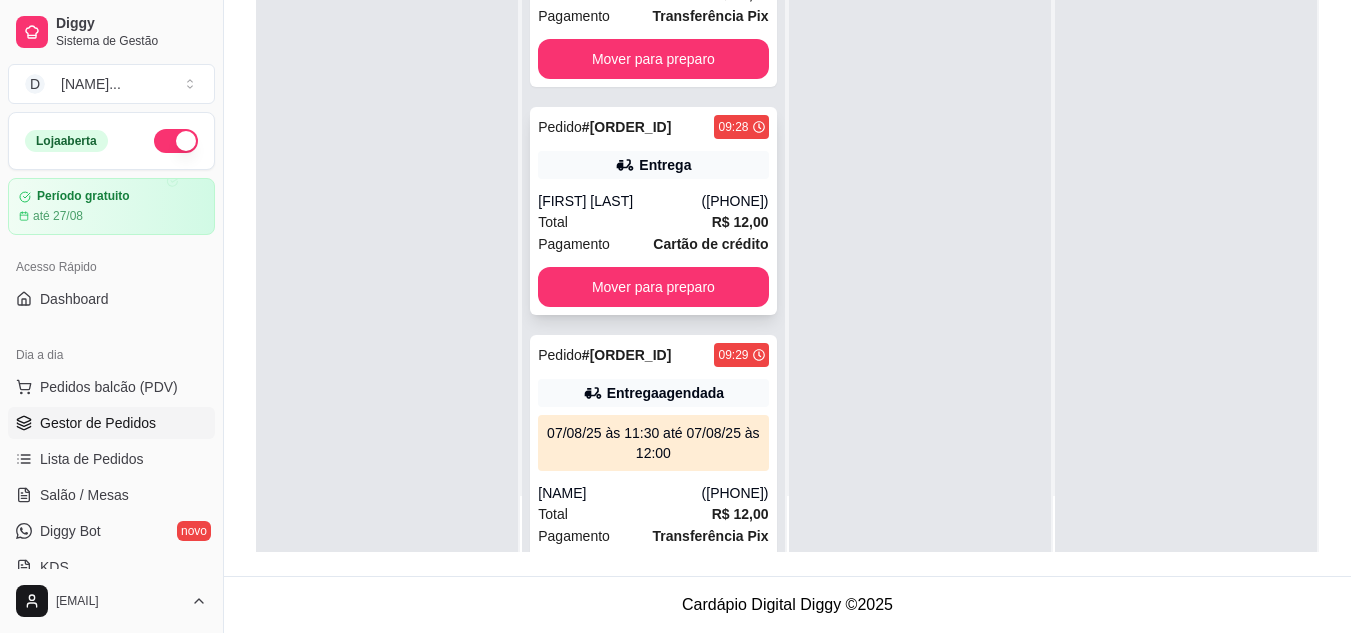 click on "Pedido  # [ORDER_ID] [TIME] Entrega [NAME]  ([PHONE]) Total R$ 12,00 Pagamento Cartão de crédito Mover para preparo" at bounding box center (653, 211) 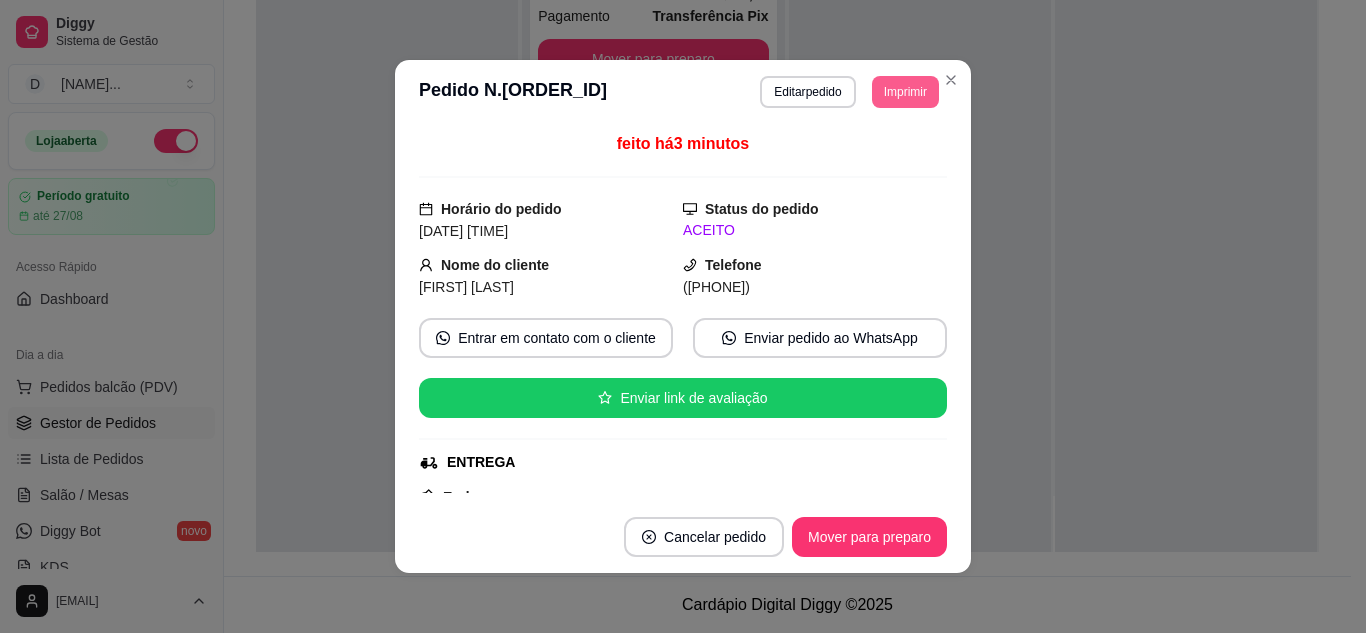 click on "Imprimir" at bounding box center [905, 92] 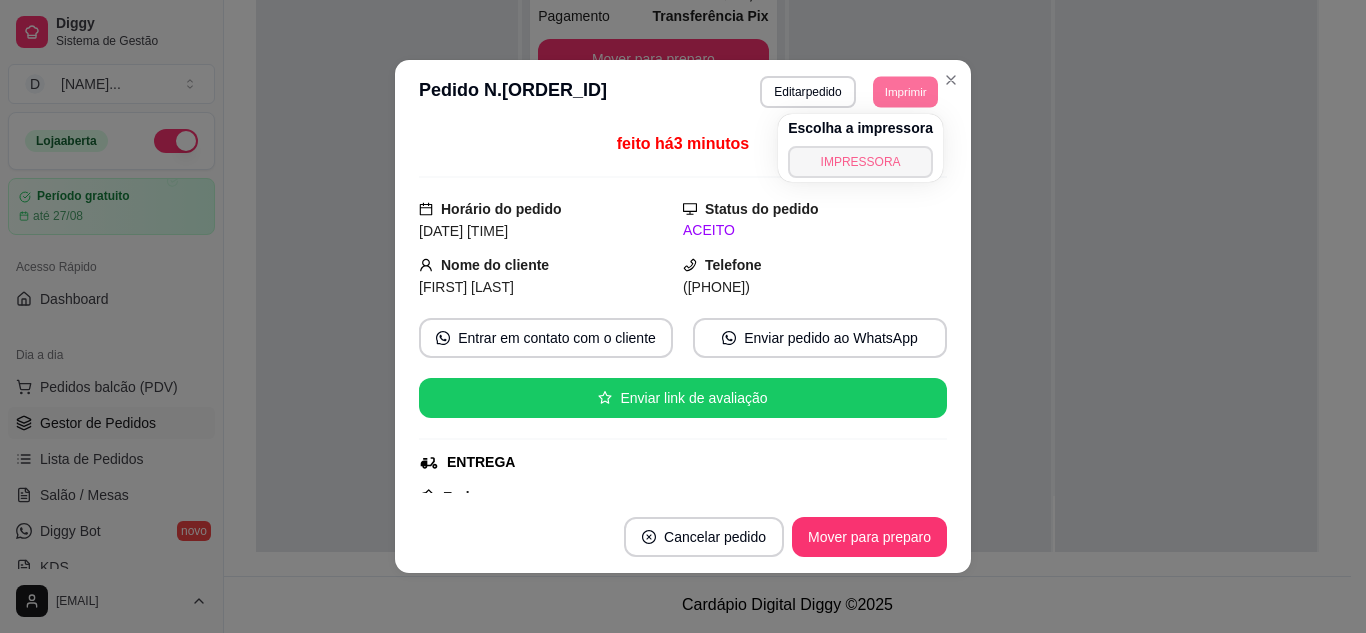 click on "IMPRESSORA" at bounding box center (860, 162) 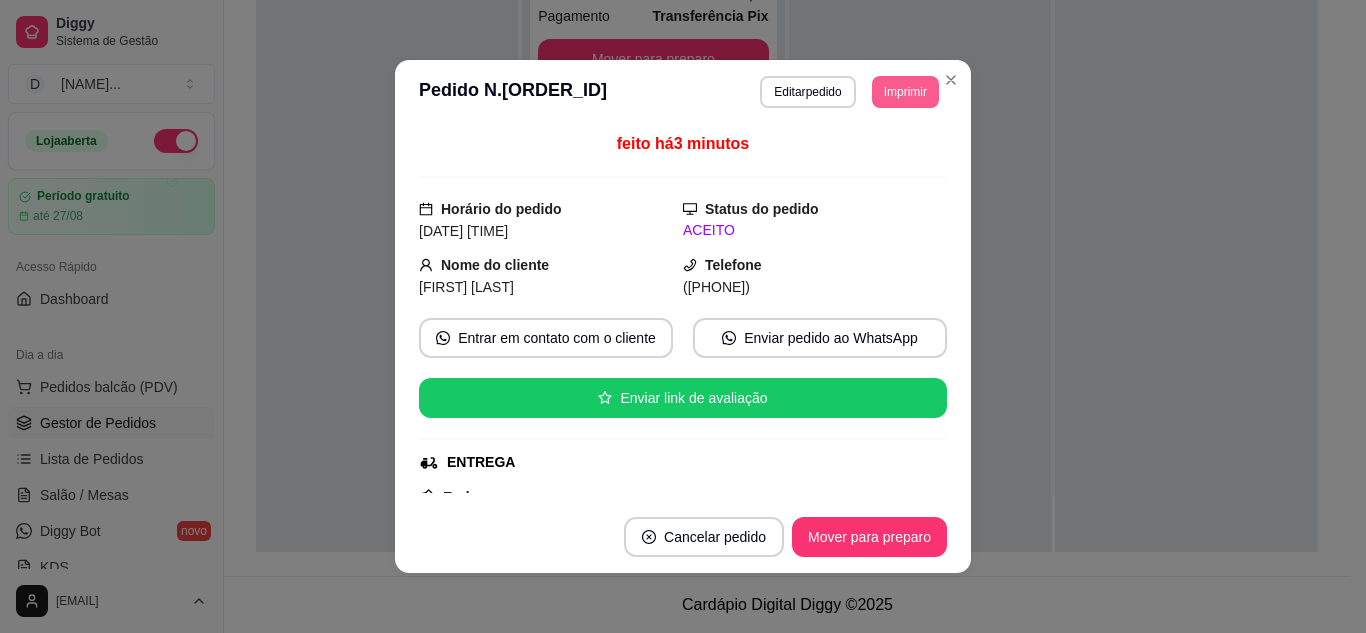 click on "**********" at bounding box center (849, 92) 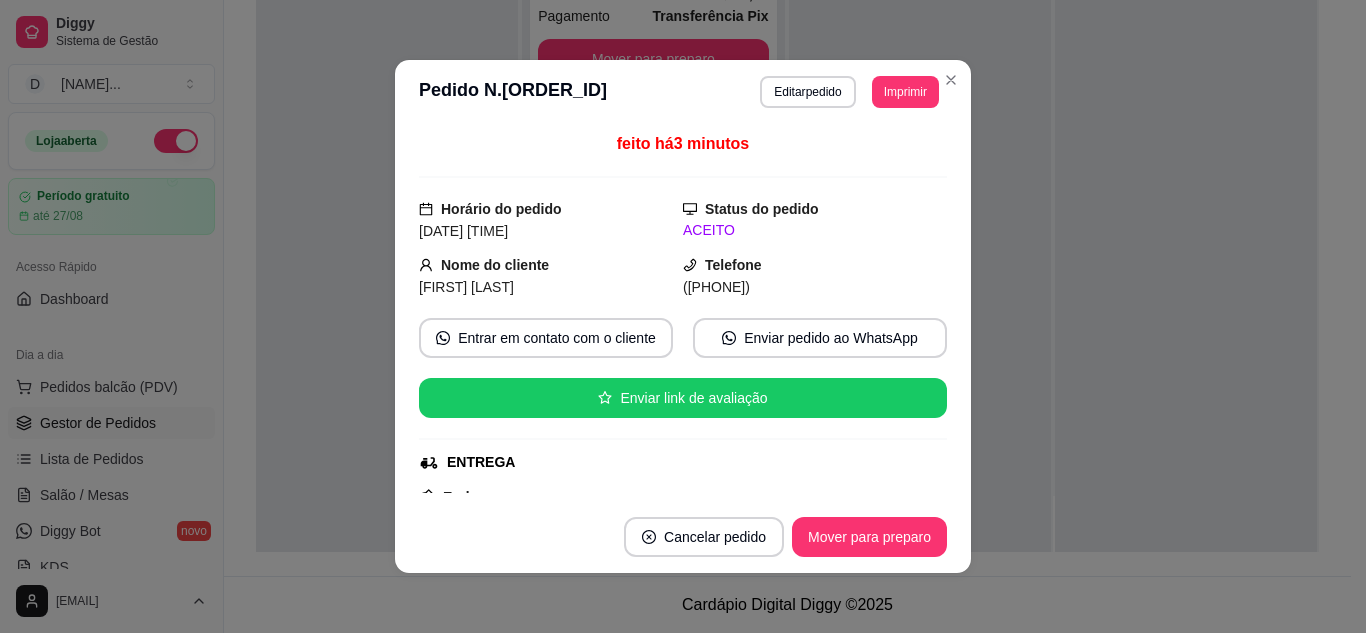 click on "**********" at bounding box center (683, 92) 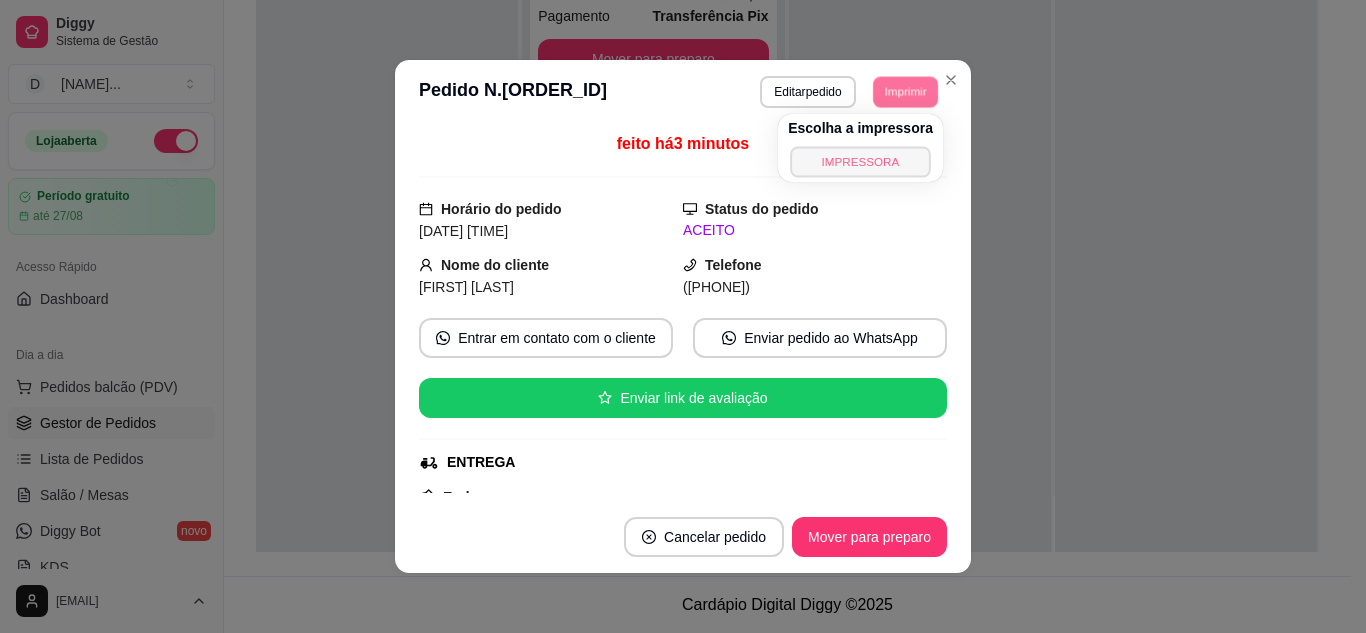 click on "IMPRESSORA" at bounding box center [860, 161] 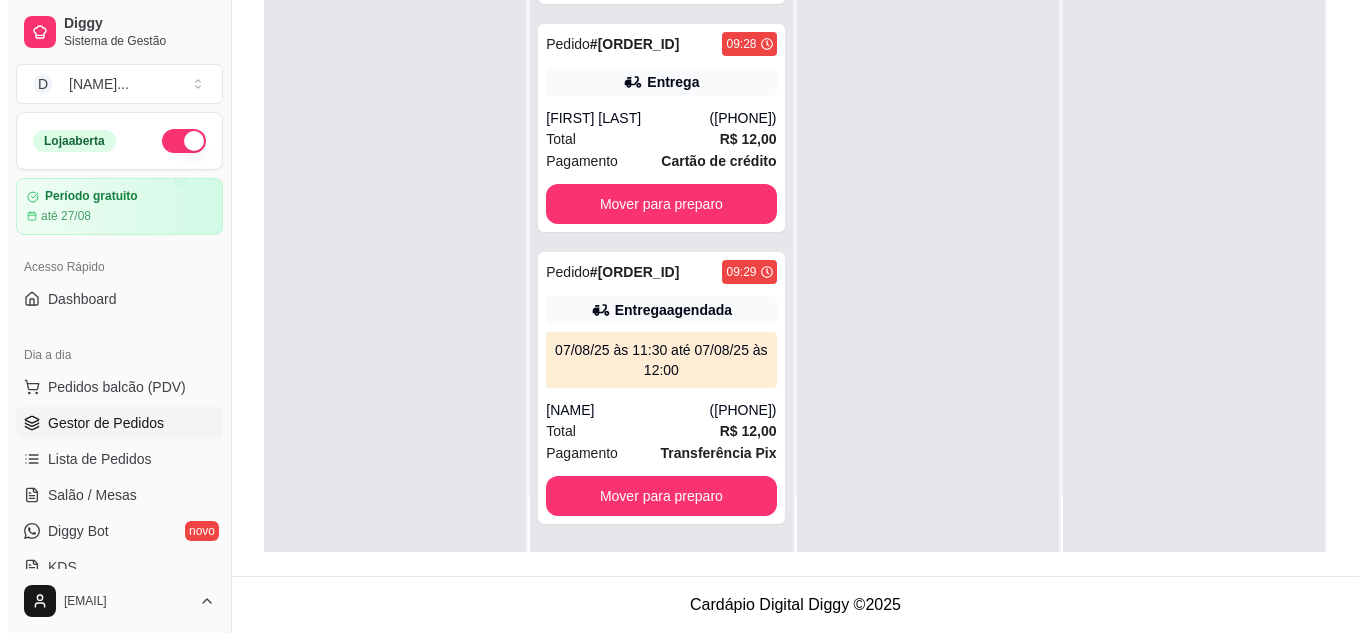 scroll, scrollTop: 1423, scrollLeft: 0, axis: vertical 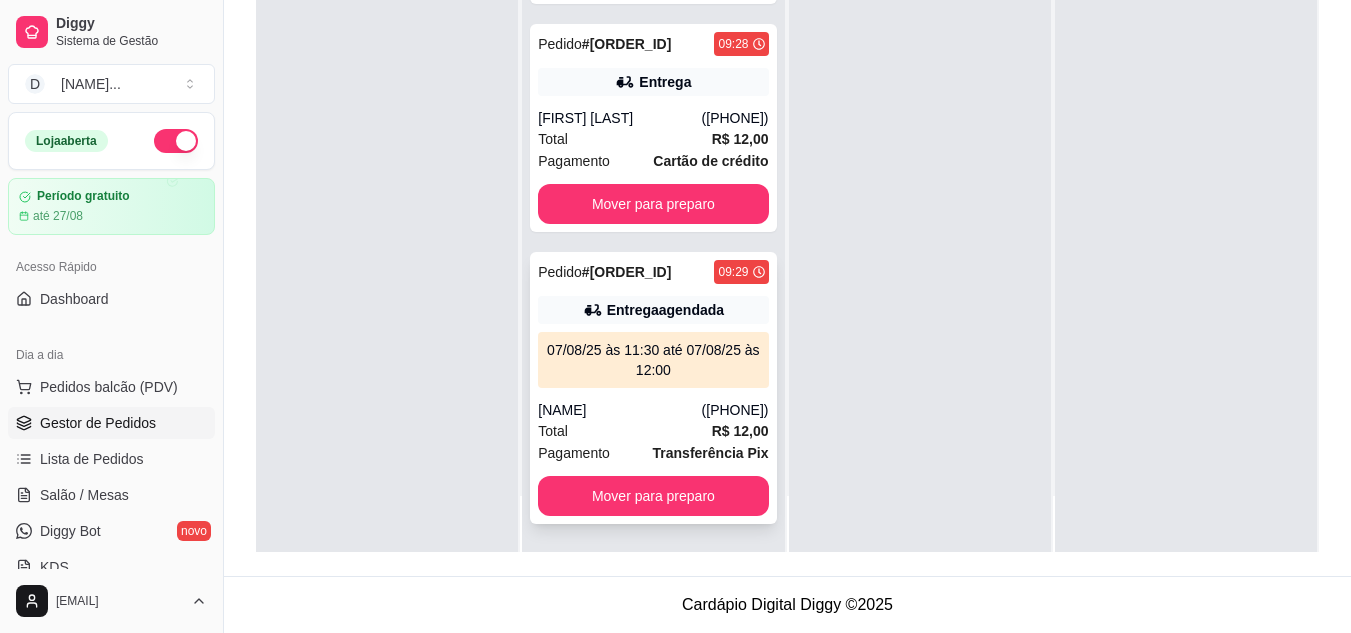 click on "09:29" at bounding box center (733, 272) 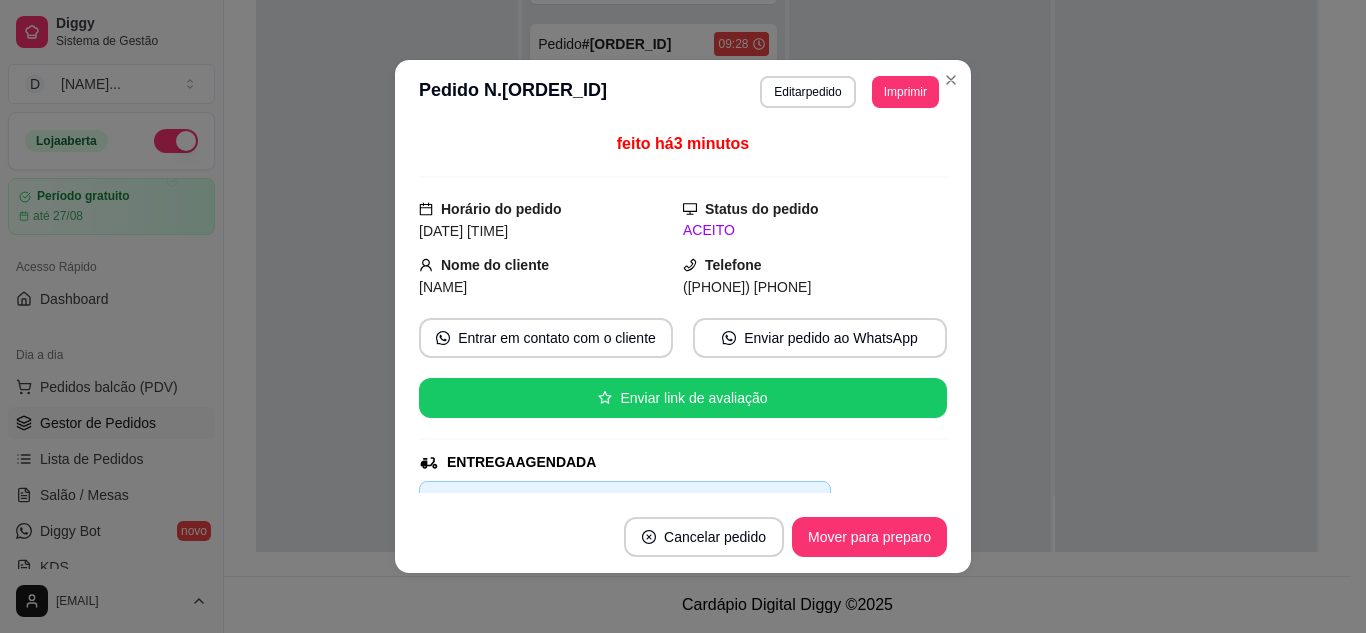 click on "Imprimir" at bounding box center (905, 92) 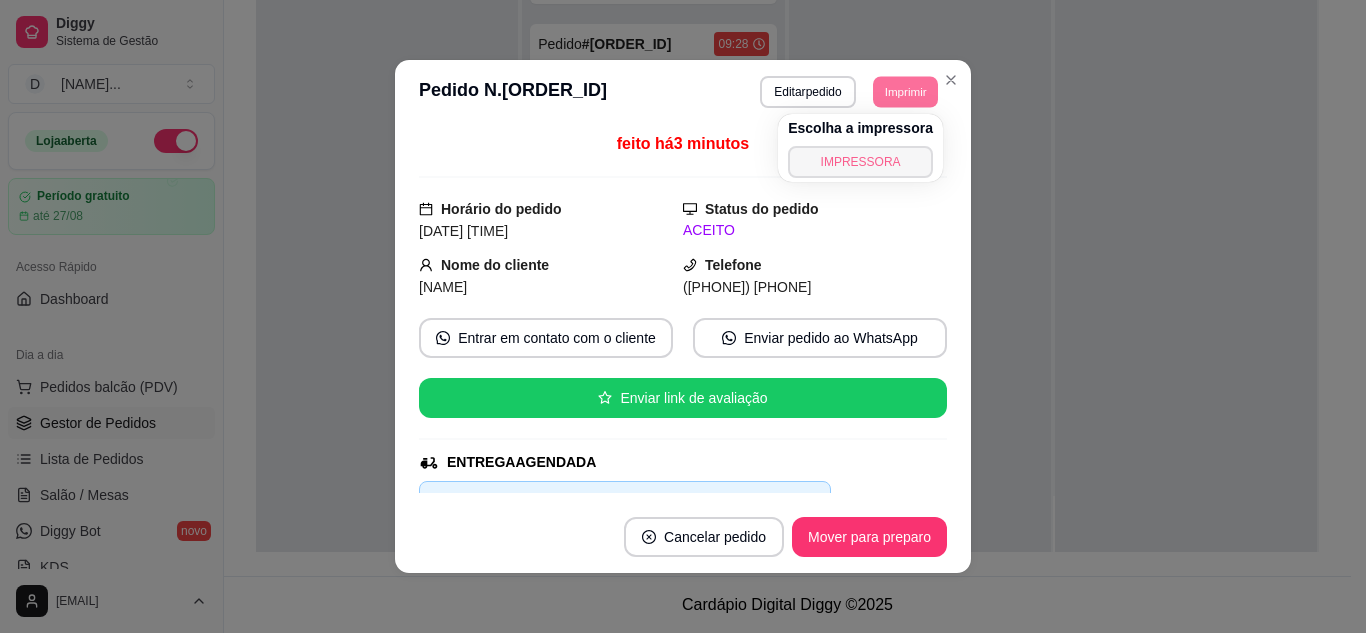 click on "IMPRESSORA" at bounding box center (860, 162) 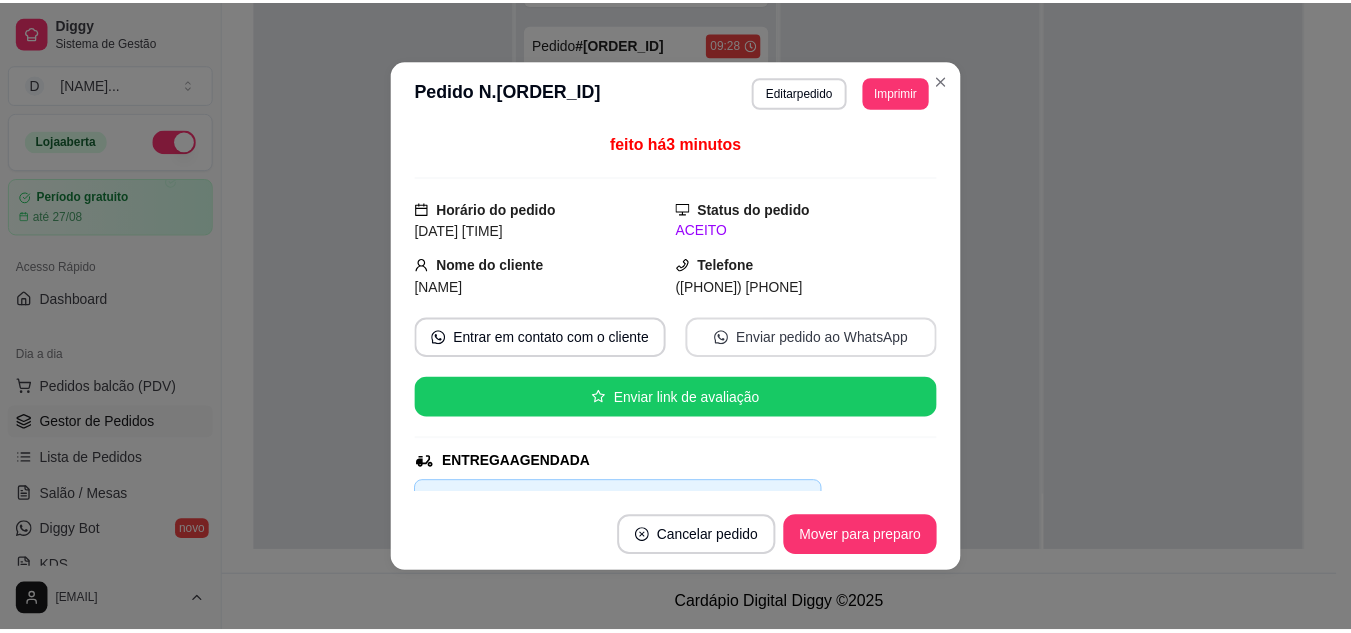 scroll, scrollTop: 400, scrollLeft: 0, axis: vertical 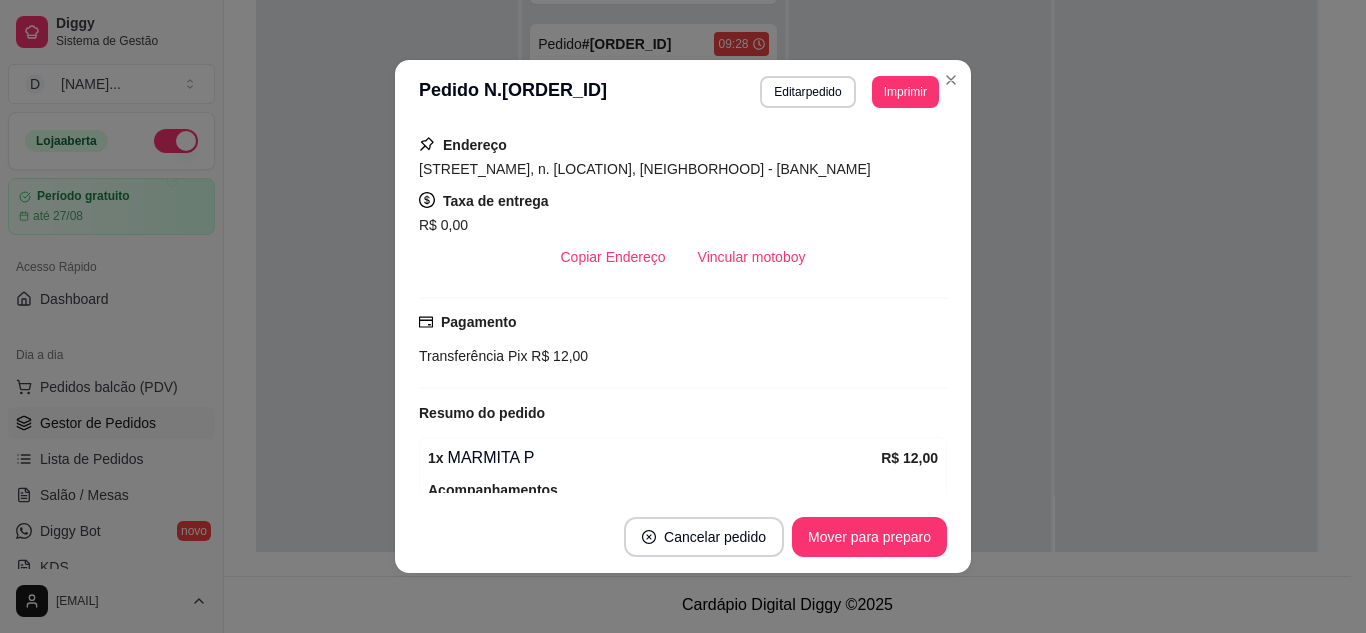 click on "Imprimir" at bounding box center (905, 92) 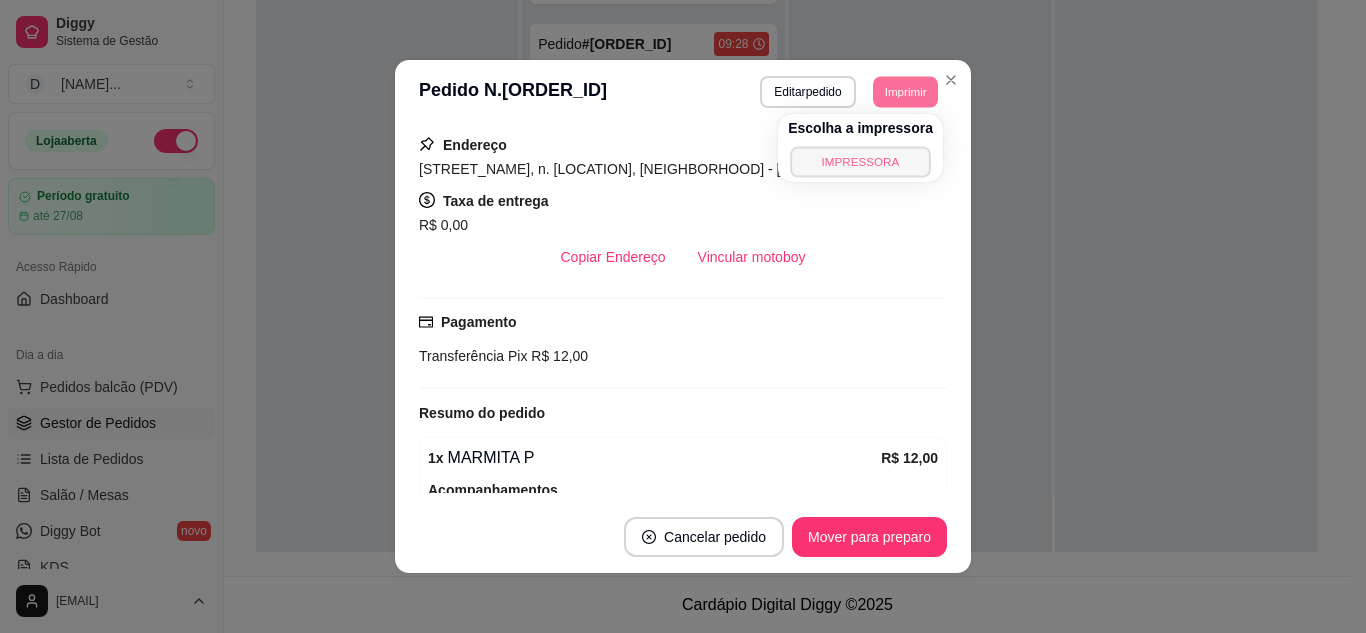 click on "IMPRESSORA" at bounding box center (860, 161) 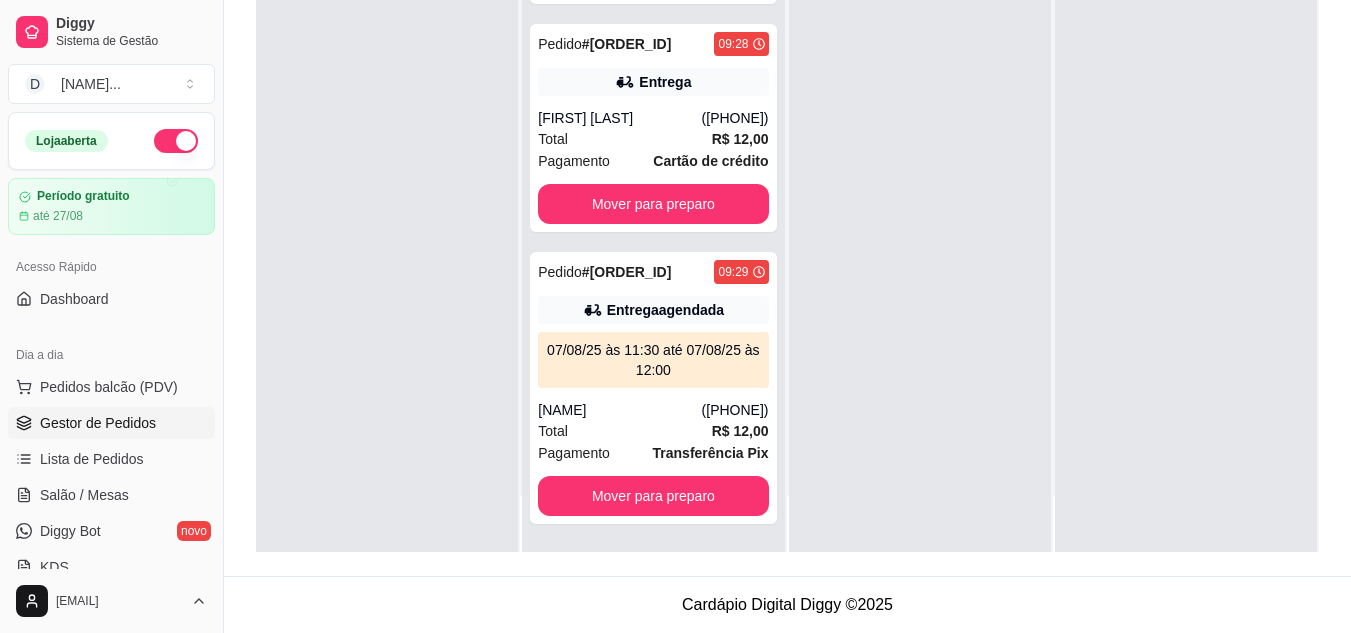 scroll, scrollTop: 0, scrollLeft: 0, axis: both 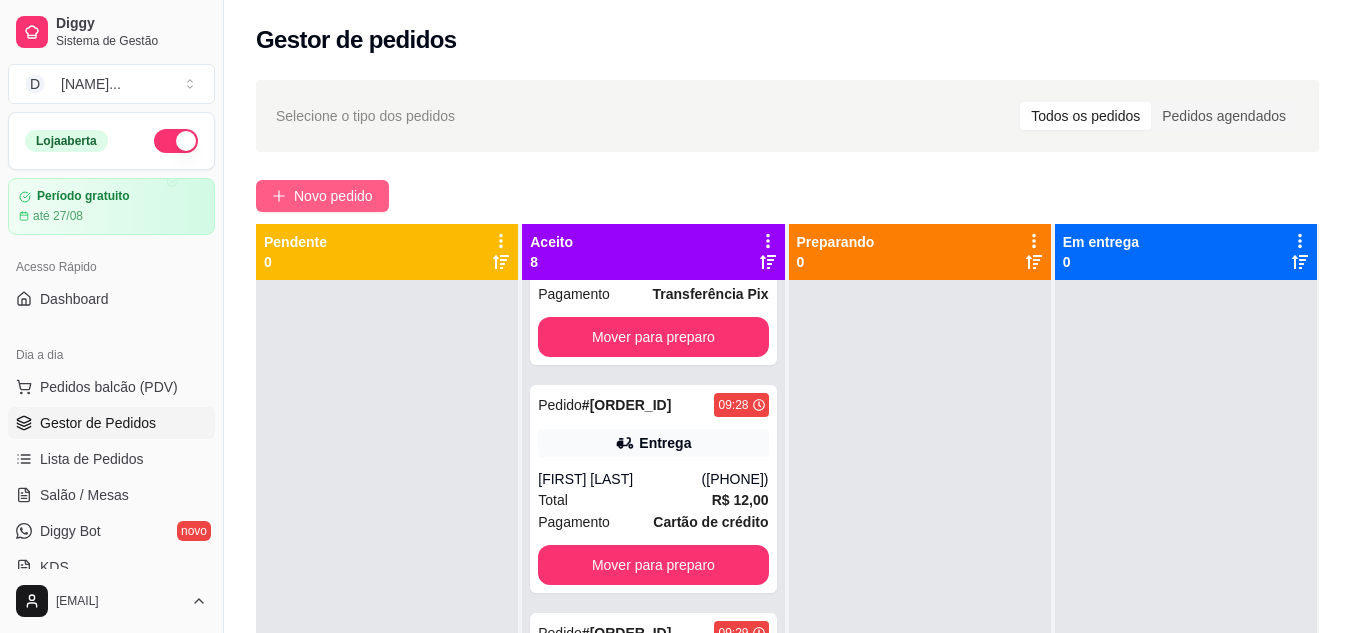 click on "Novo pedido" at bounding box center [322, 196] 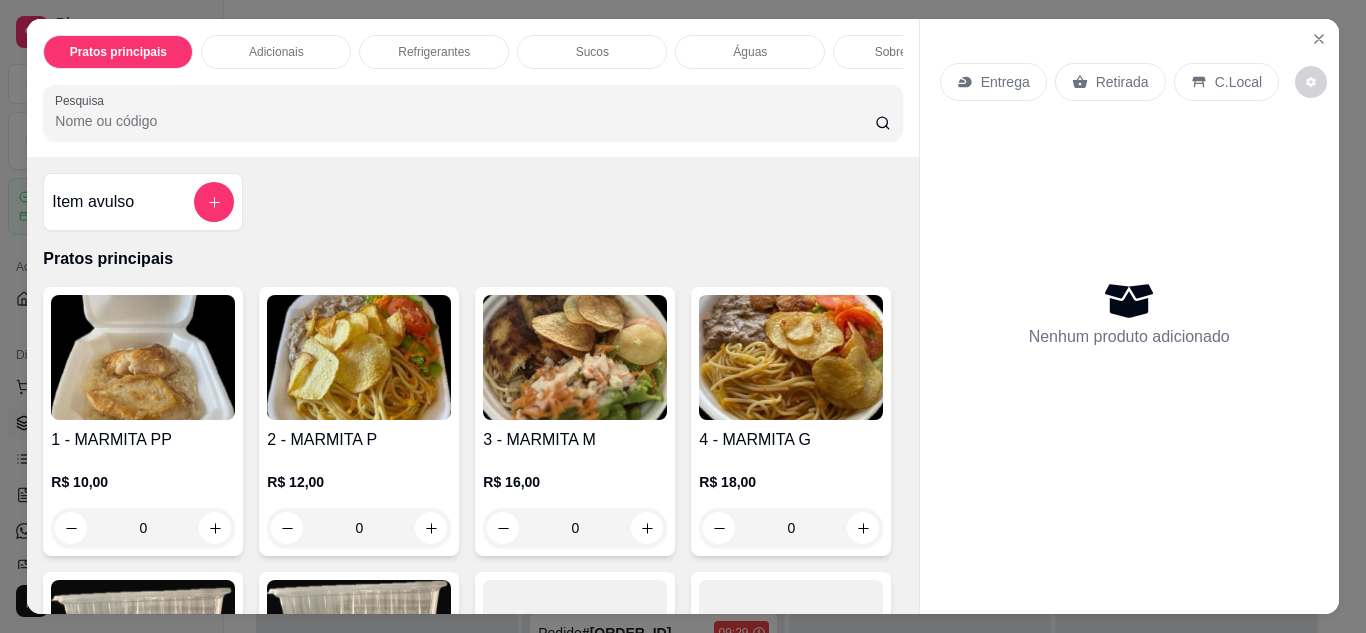 click on "Retirada" at bounding box center (1110, 82) 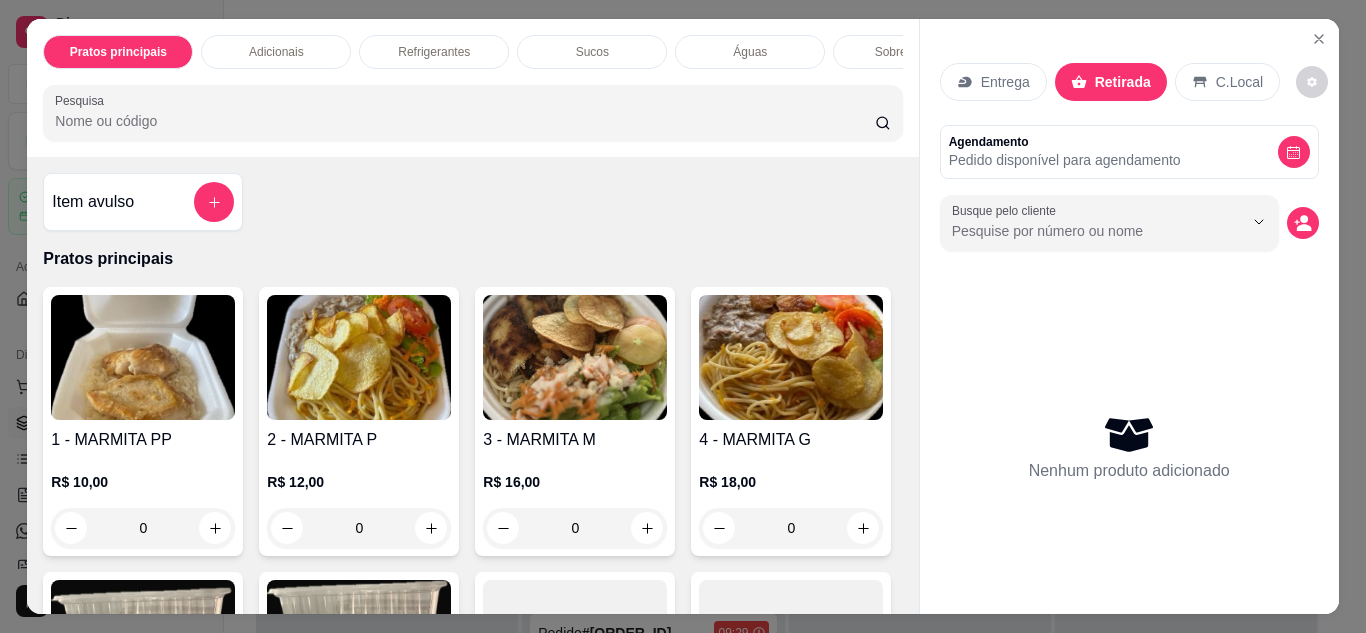 click on "Entrega" at bounding box center [1005, 82] 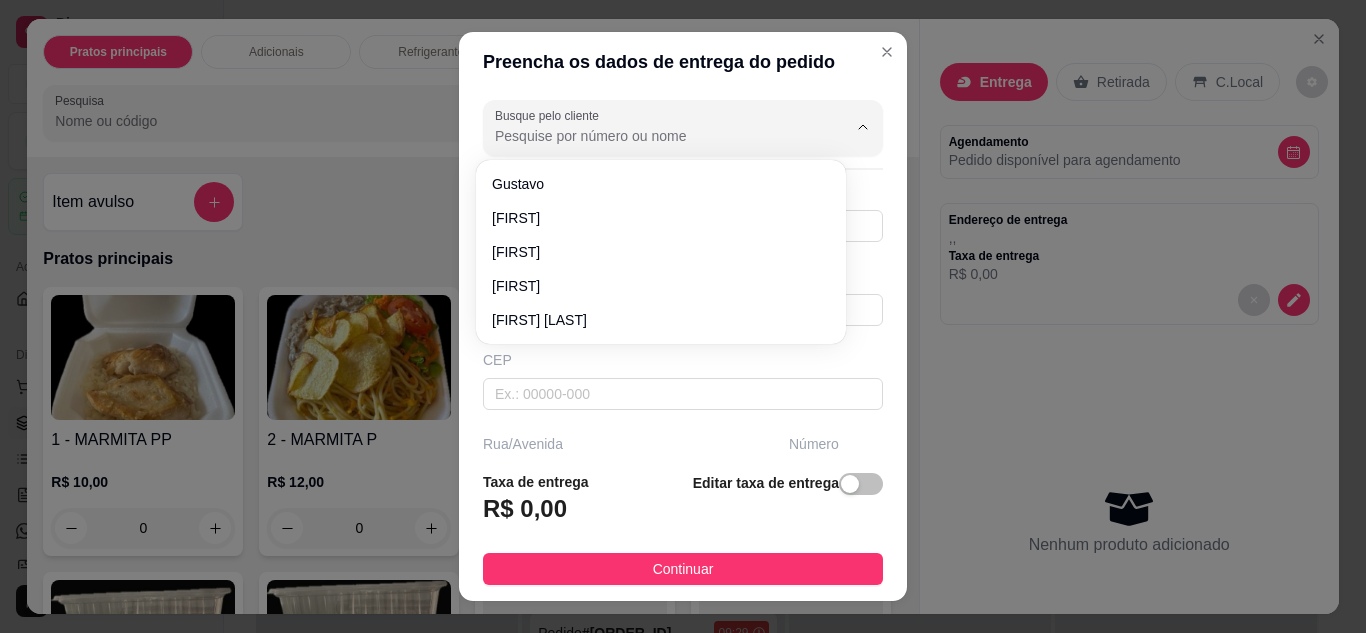 click on "Busque pelo cliente" at bounding box center [655, 136] 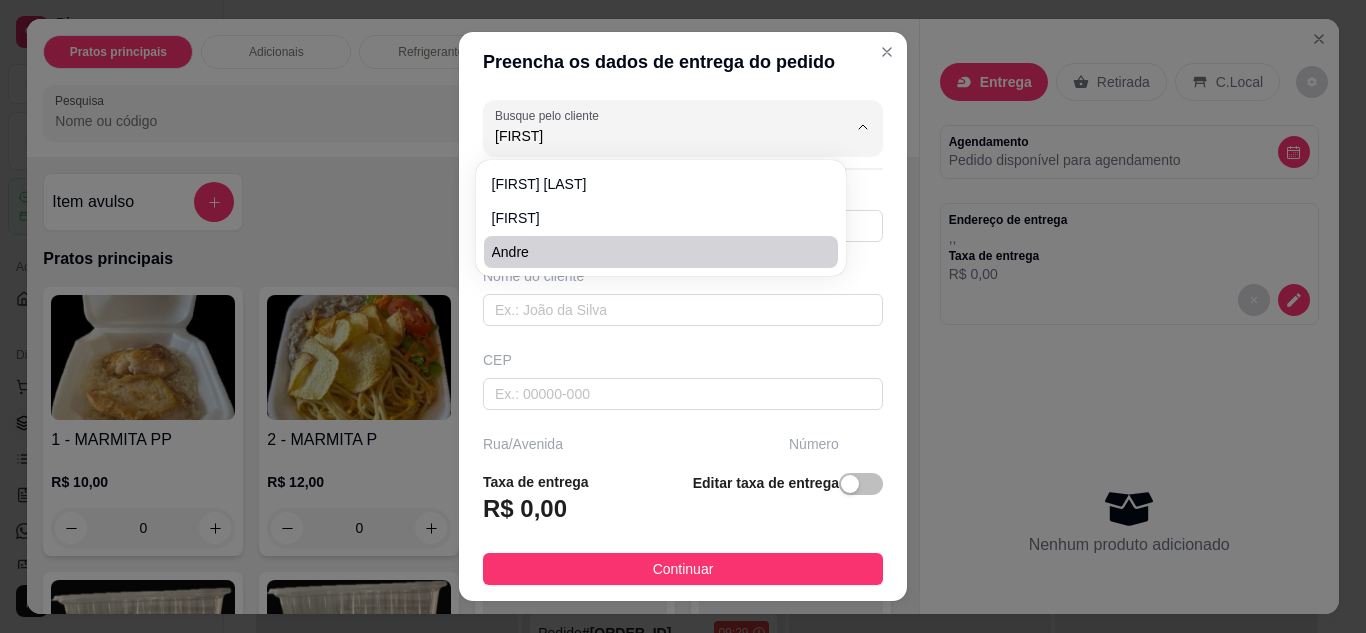 click on "Andre" at bounding box center [651, 252] 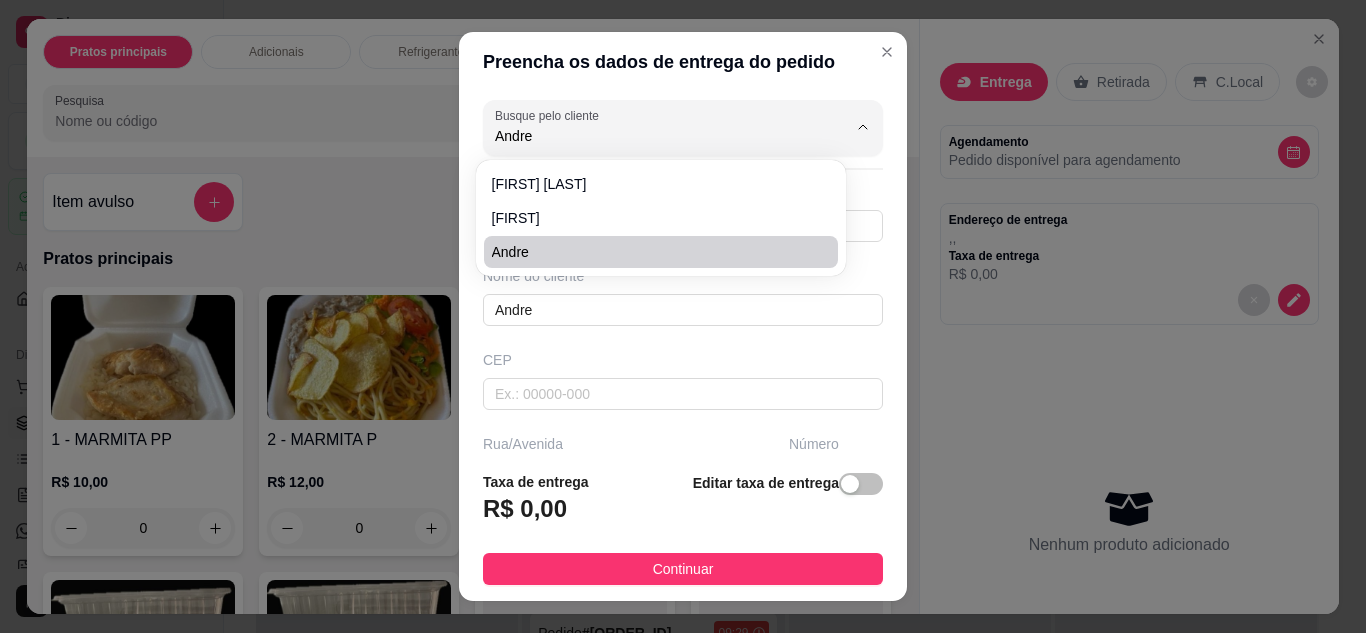 type on "Auri auto peças" 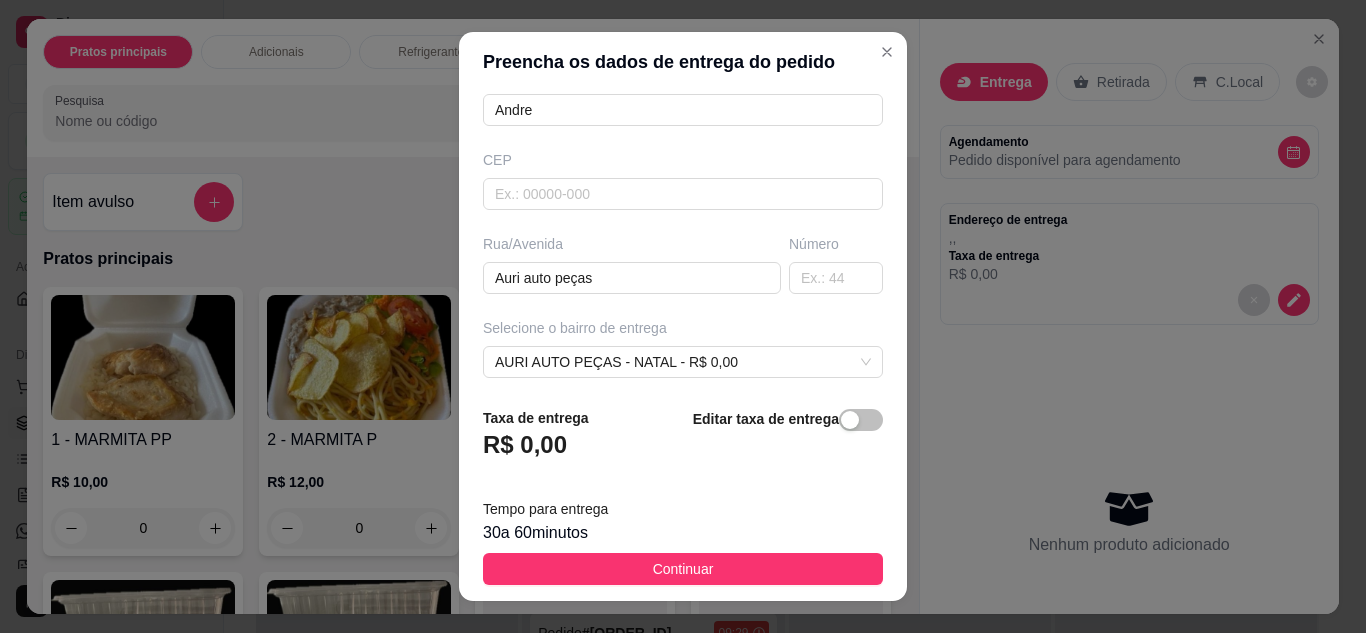 scroll, scrollTop: 374, scrollLeft: 0, axis: vertical 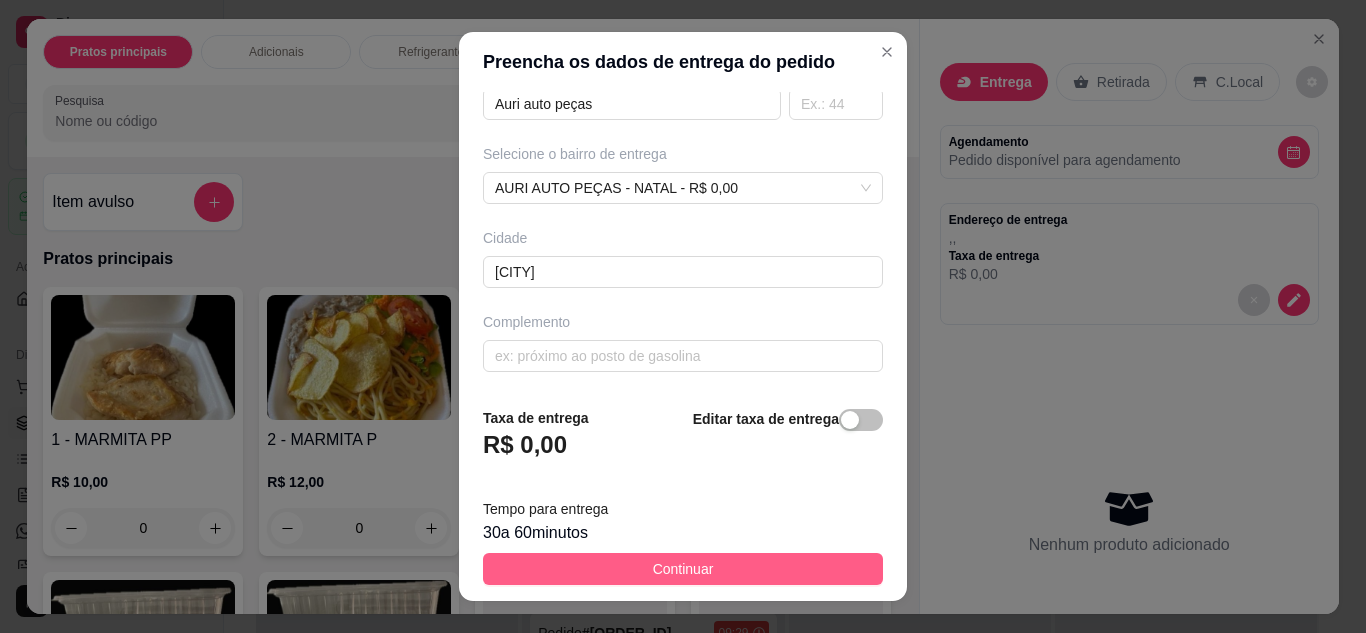 type on "Andre" 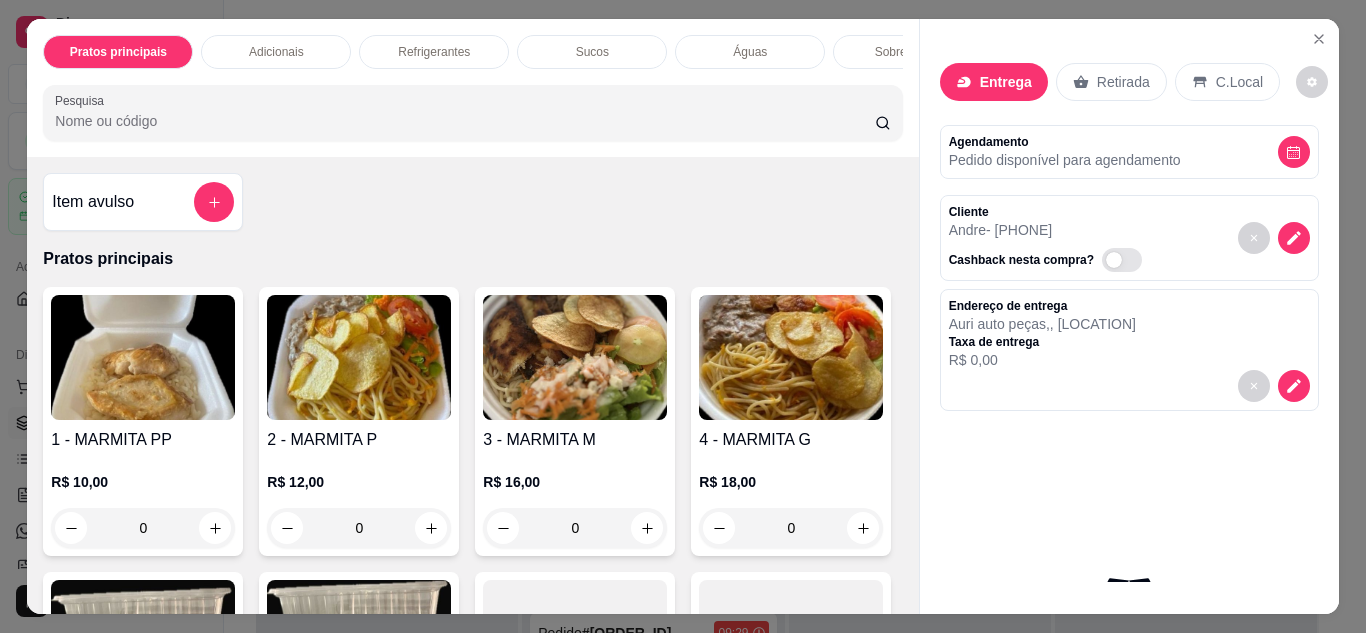 click at bounding box center [359, 357] 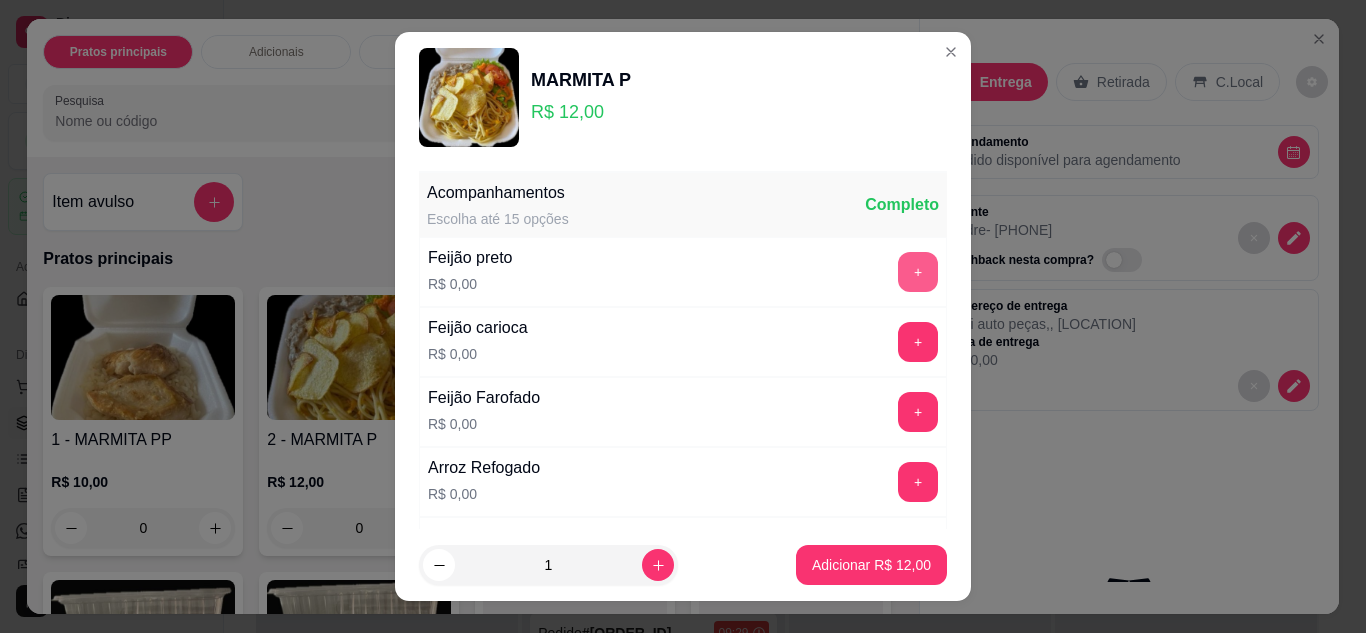 click on "+" at bounding box center [918, 272] 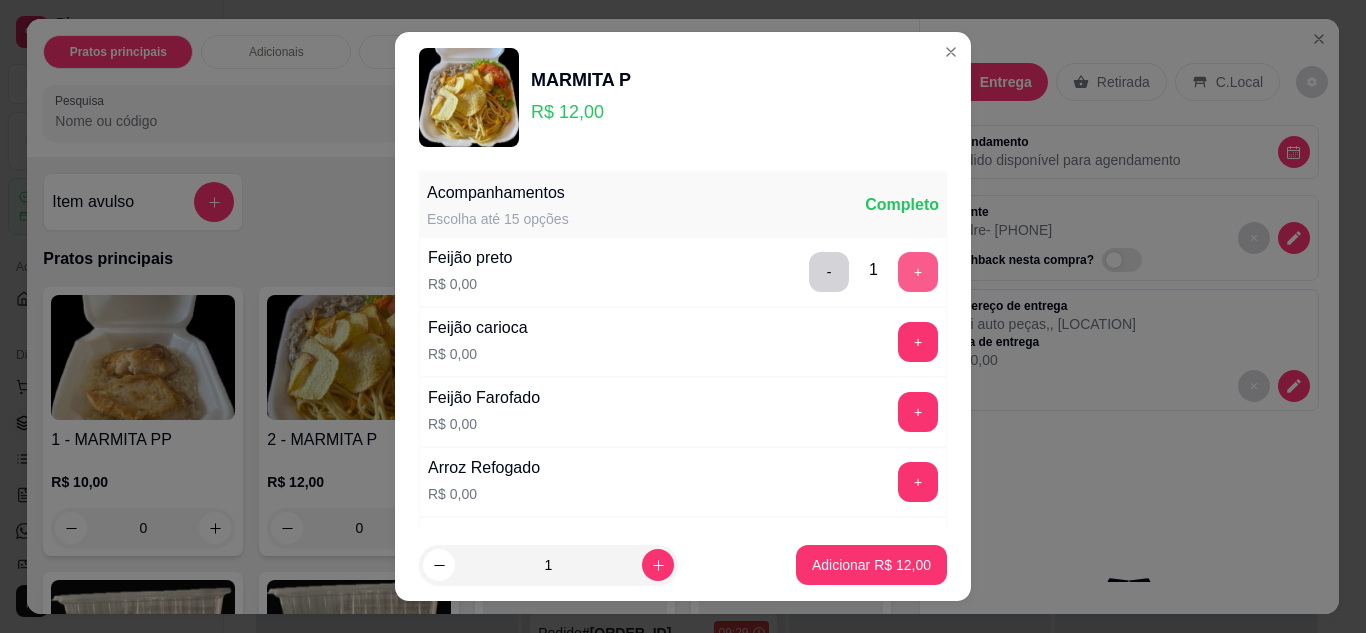 scroll, scrollTop: 100, scrollLeft: 0, axis: vertical 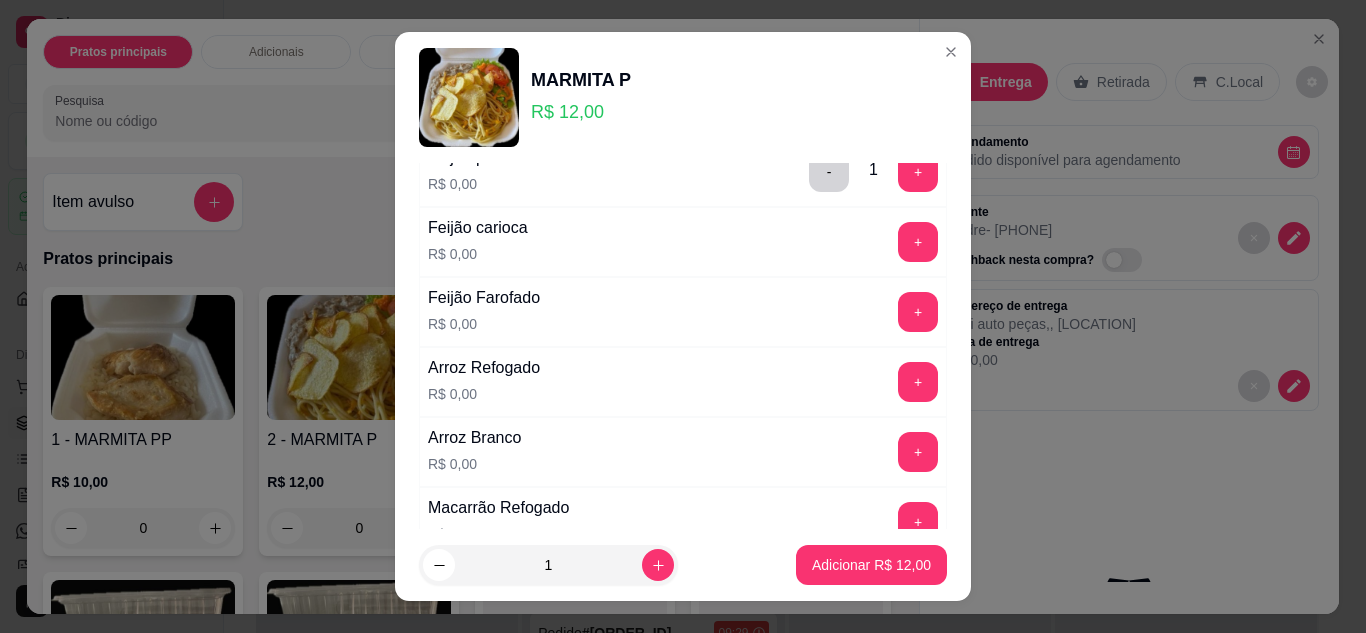 click on "+" at bounding box center (918, 382) 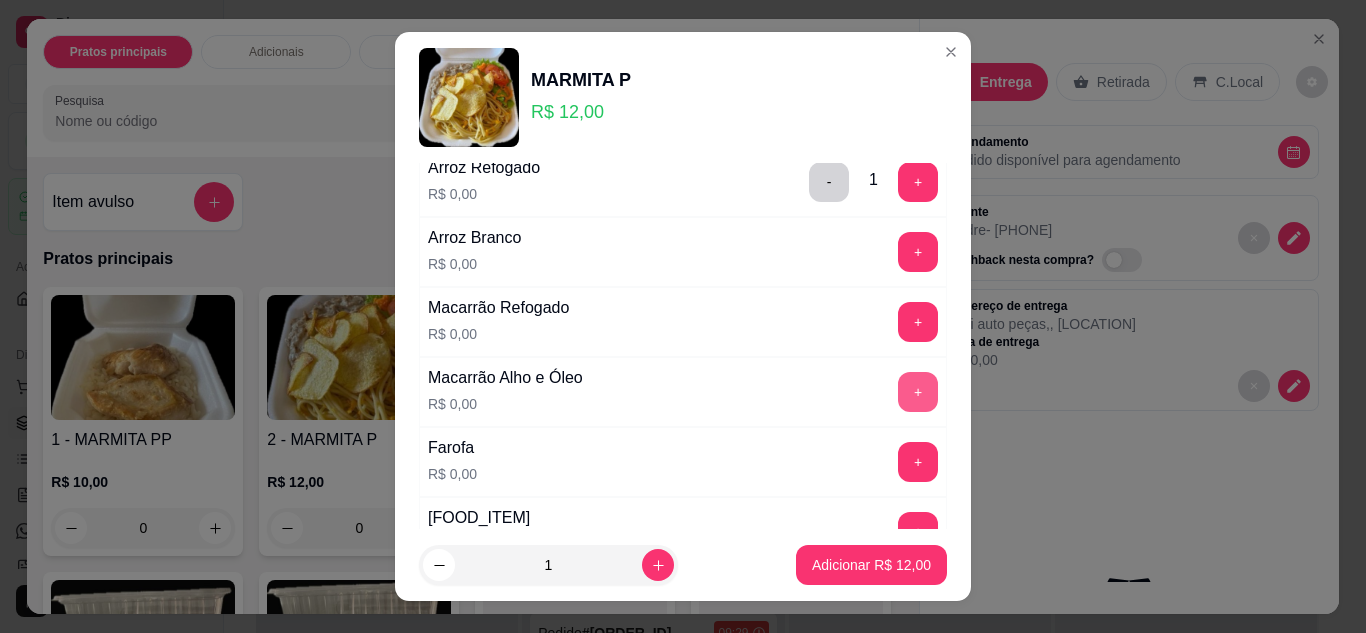 click on "+" at bounding box center (918, 392) 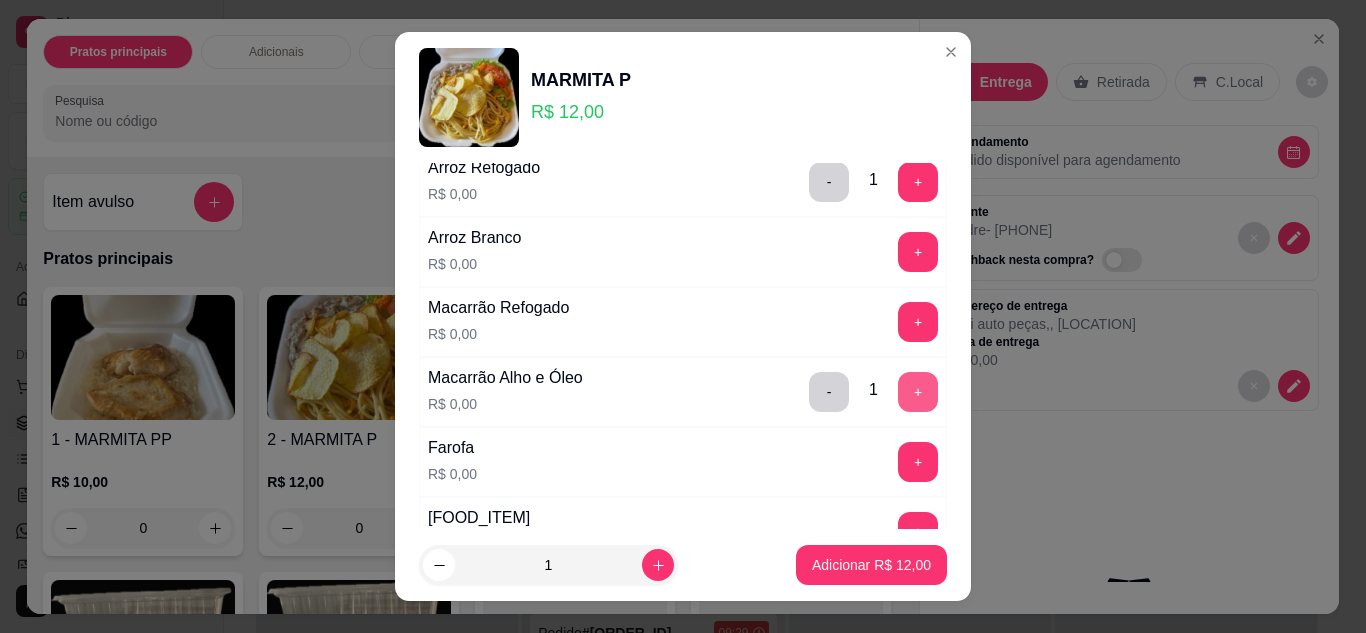 scroll, scrollTop: 400, scrollLeft: 0, axis: vertical 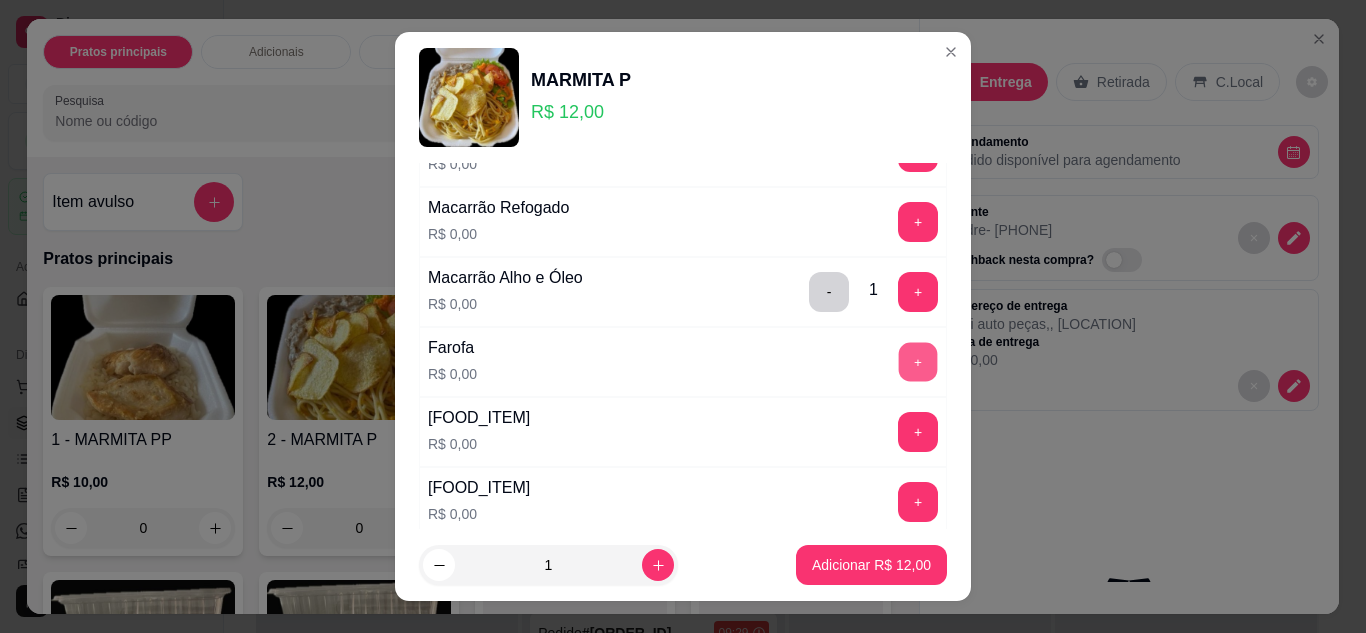 click on "+" at bounding box center [918, 362] 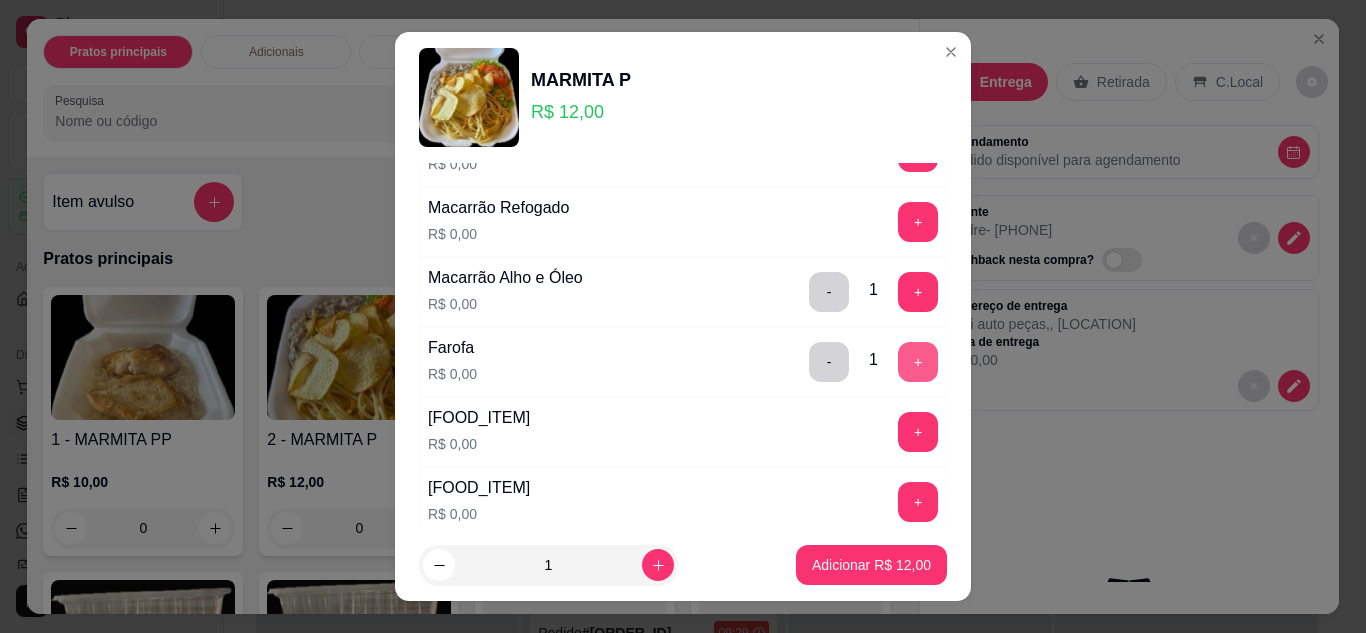 scroll, scrollTop: 600, scrollLeft: 0, axis: vertical 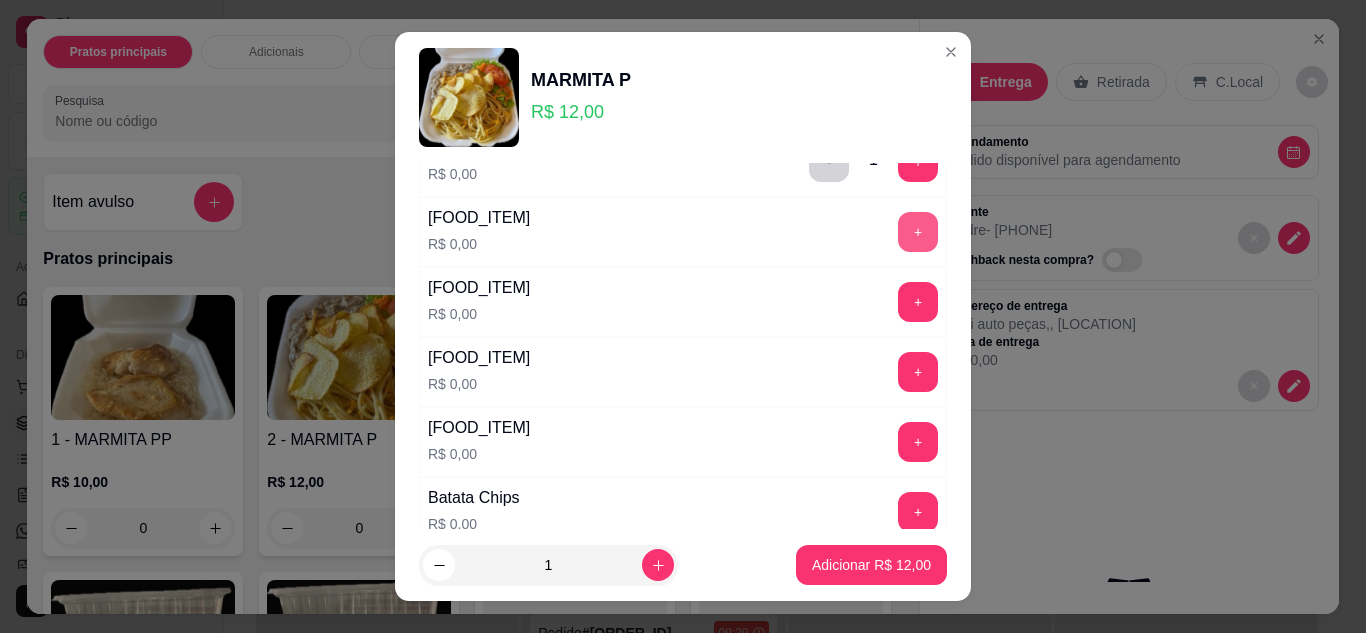 click on "+" at bounding box center (918, 232) 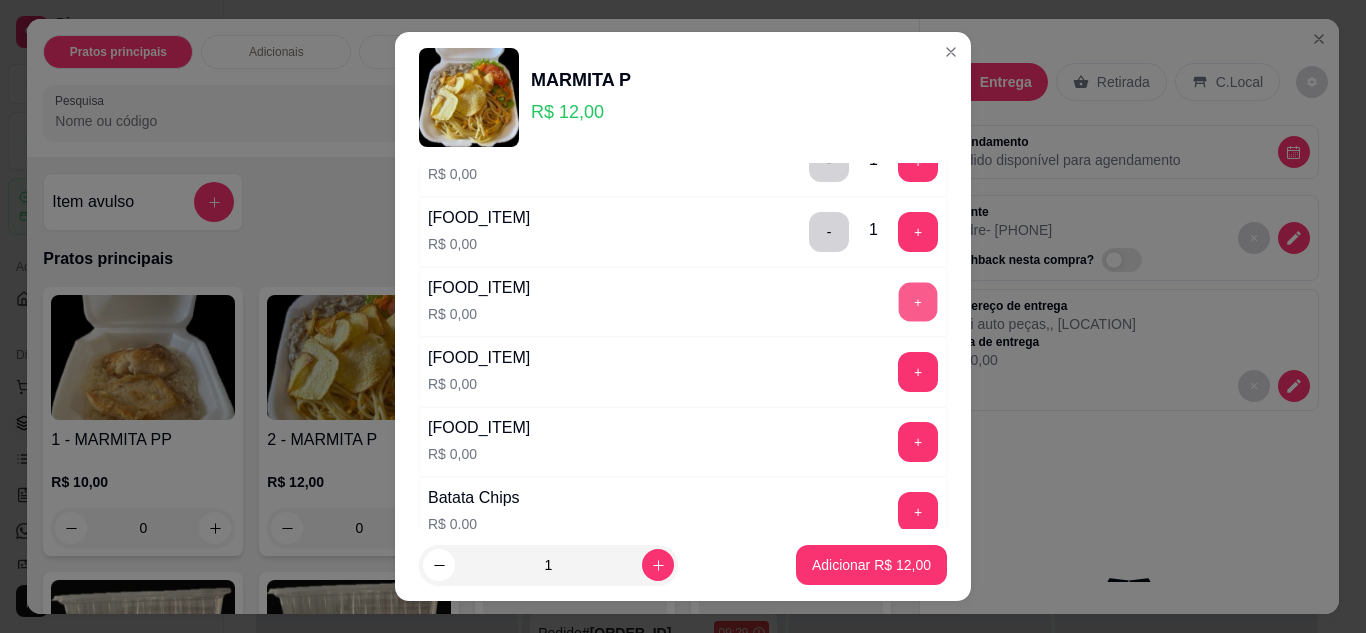 click on "+" at bounding box center [918, 302] 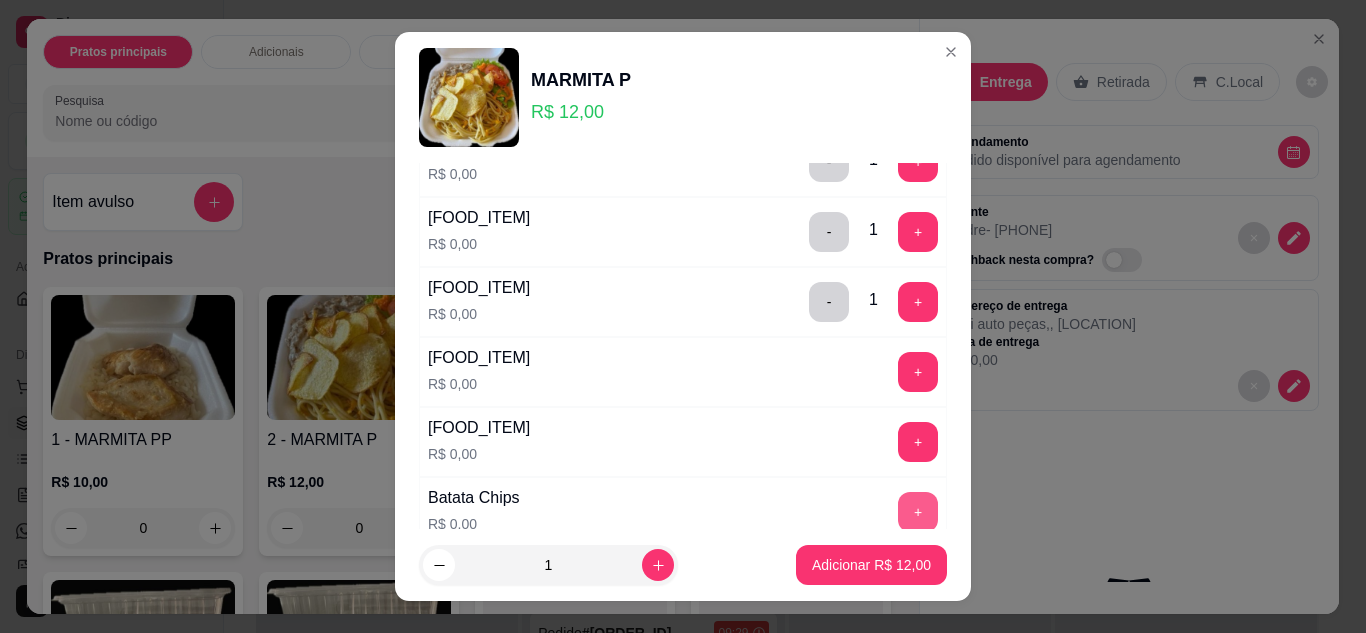 click on "+" at bounding box center (918, 512) 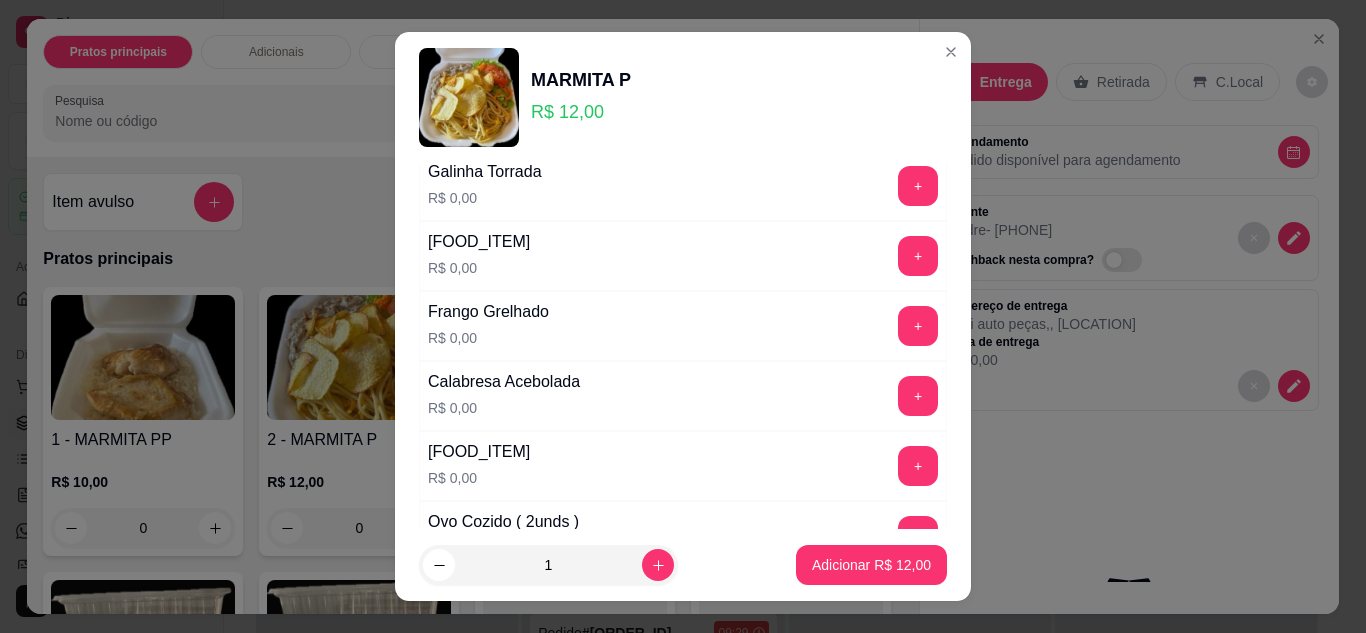 scroll, scrollTop: 1300, scrollLeft: 0, axis: vertical 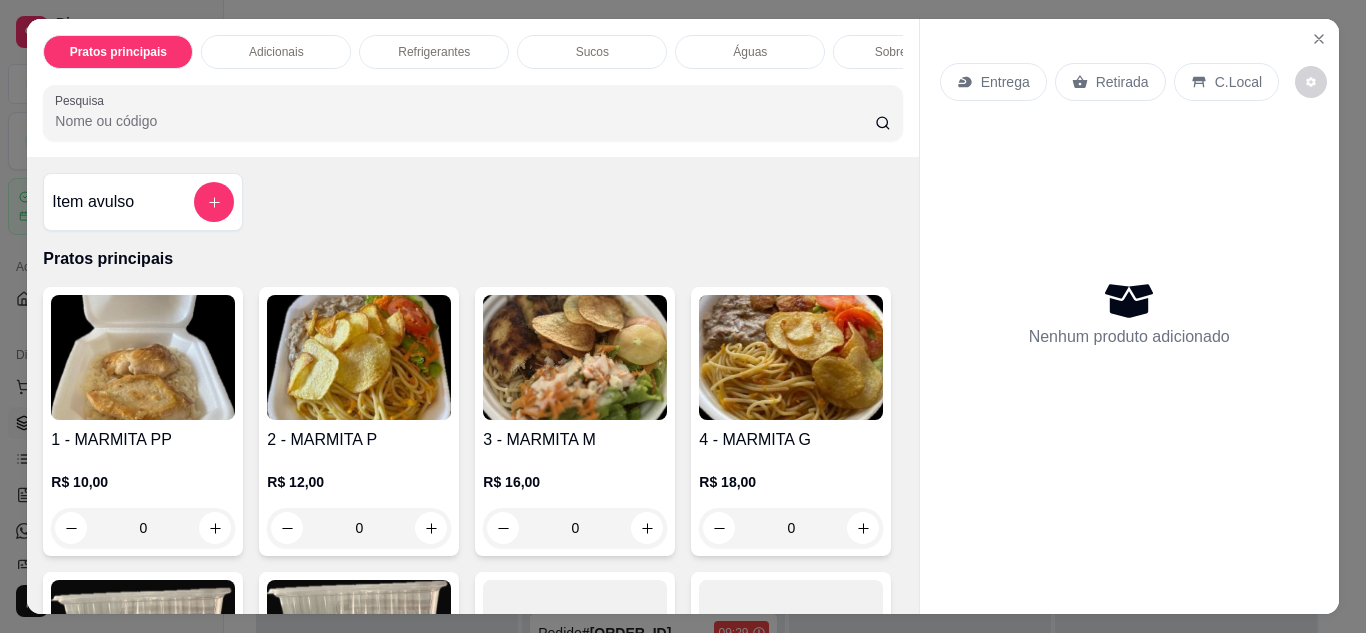 click on "Entrega" at bounding box center [993, 82] 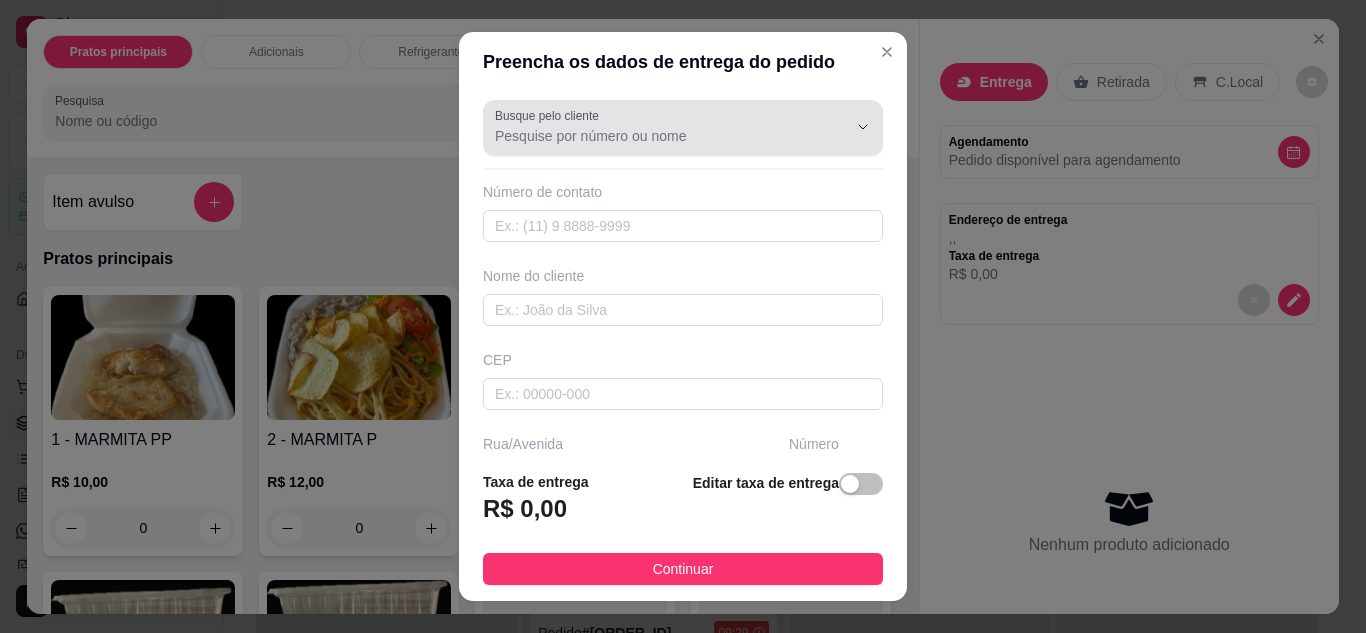 click on "Busque pelo cliente" at bounding box center [655, 136] 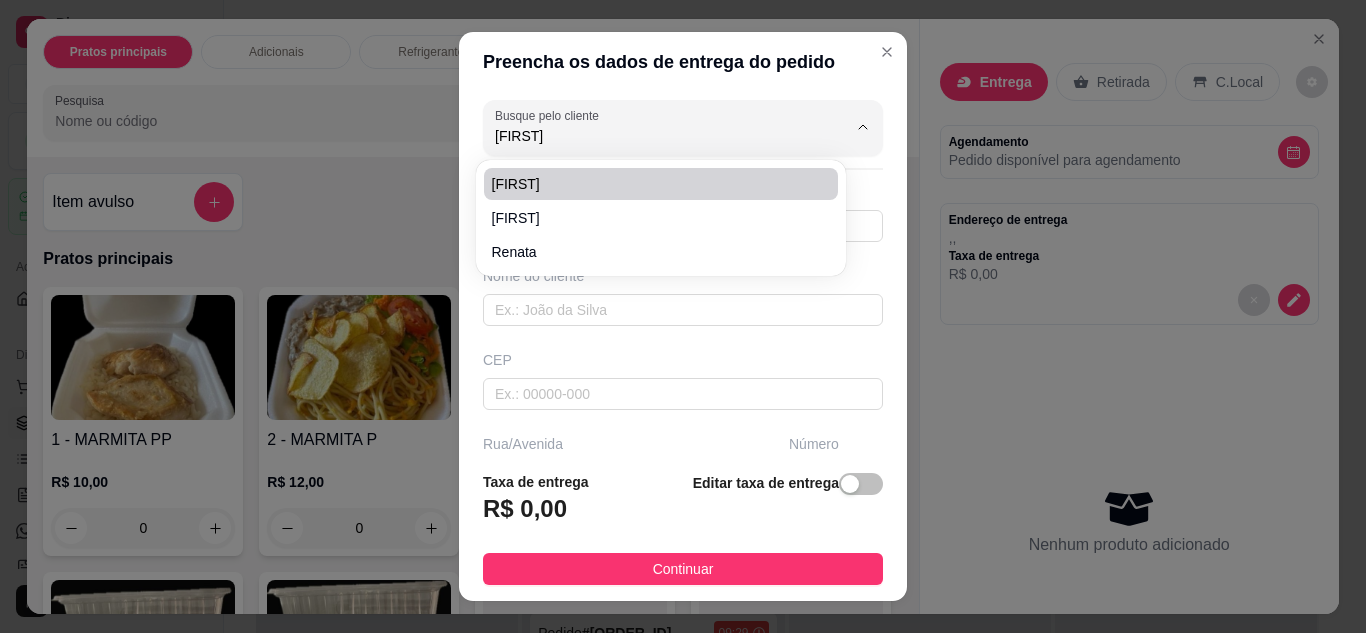 click on "[FIRST]" at bounding box center (651, 184) 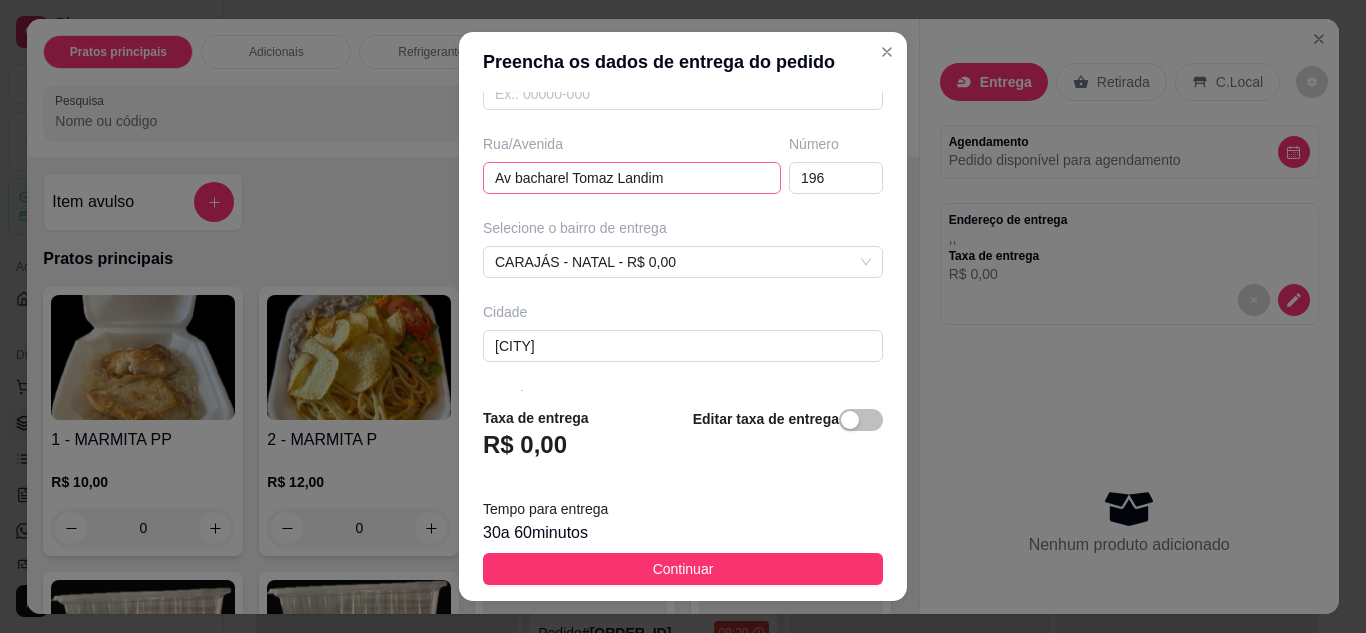 scroll, scrollTop: 374, scrollLeft: 0, axis: vertical 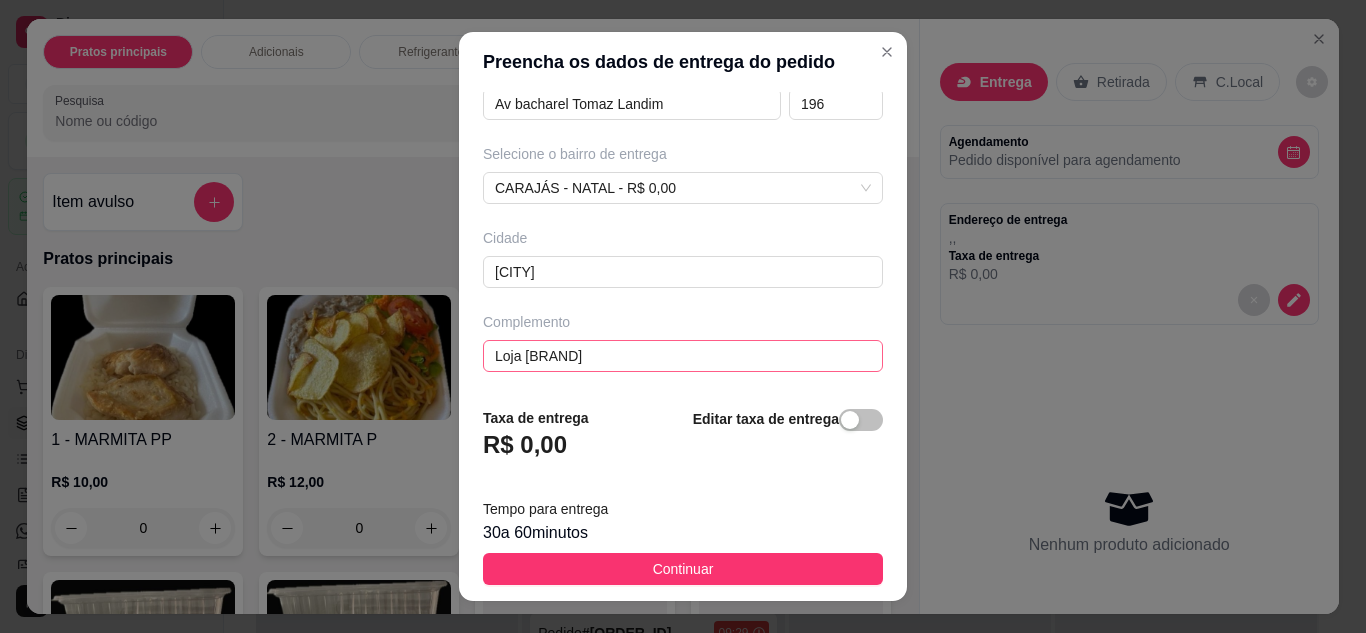 type on "[FIRST]" 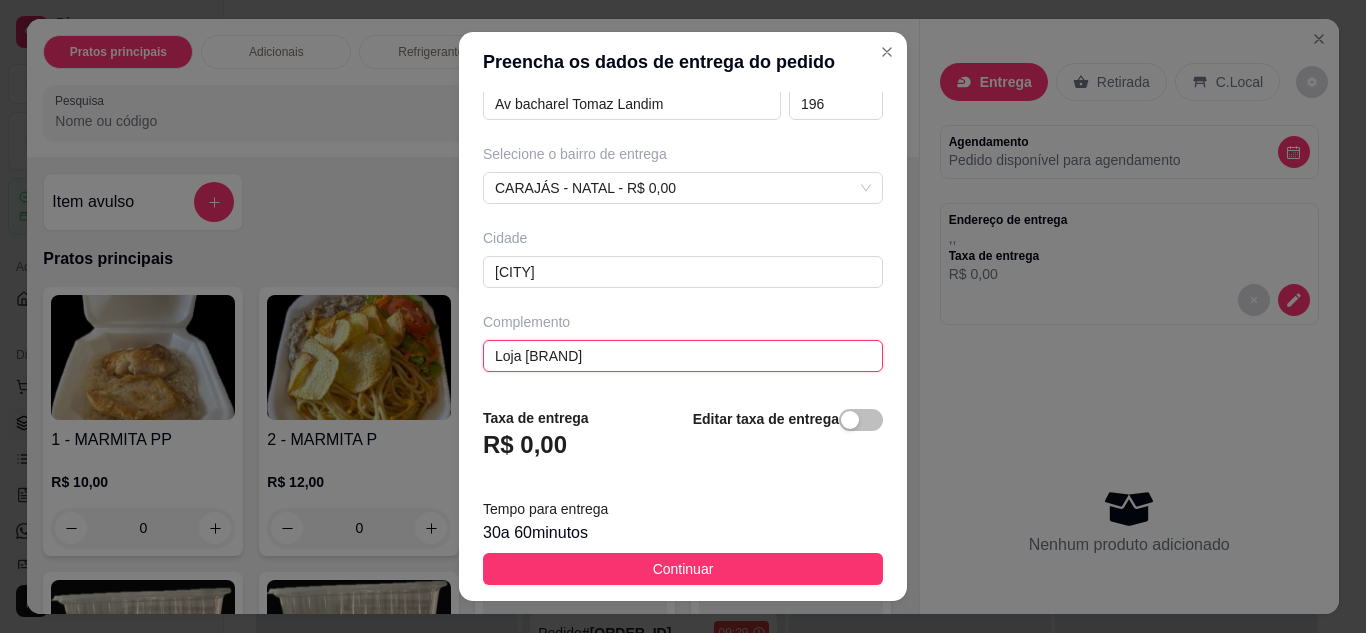 drag, startPoint x: 588, startPoint y: 357, endPoint x: 467, endPoint y: 347, distance: 121.41252 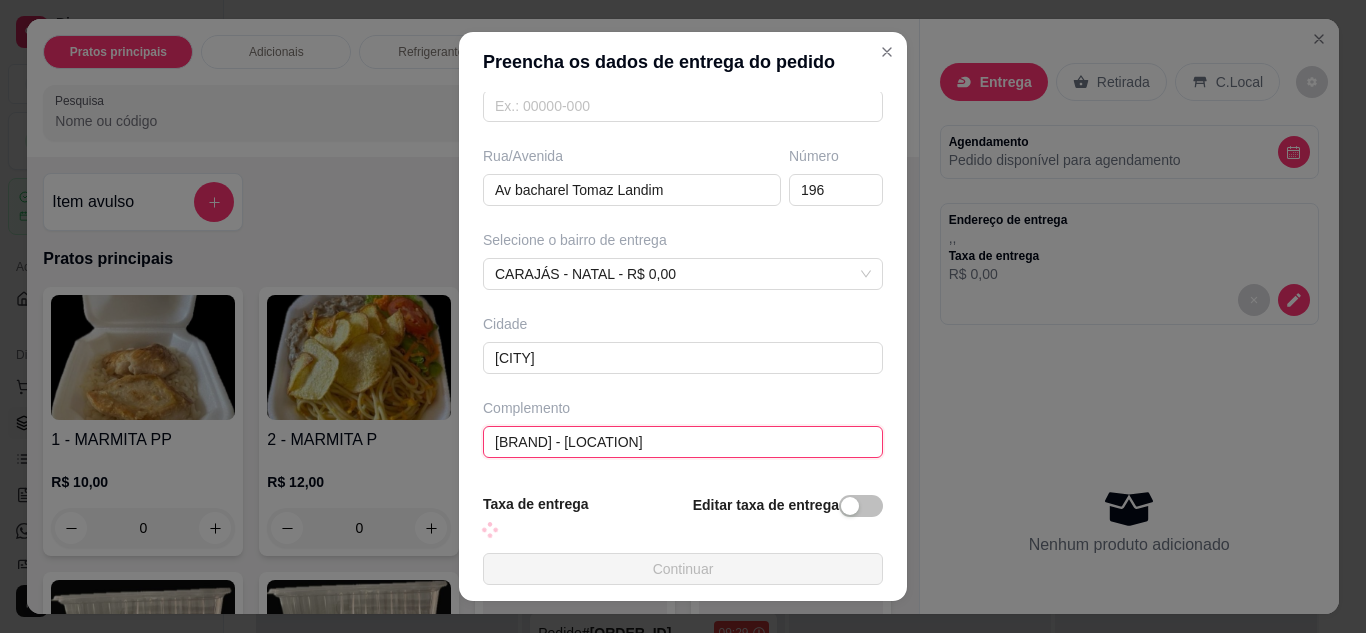 scroll, scrollTop: 374, scrollLeft: 0, axis: vertical 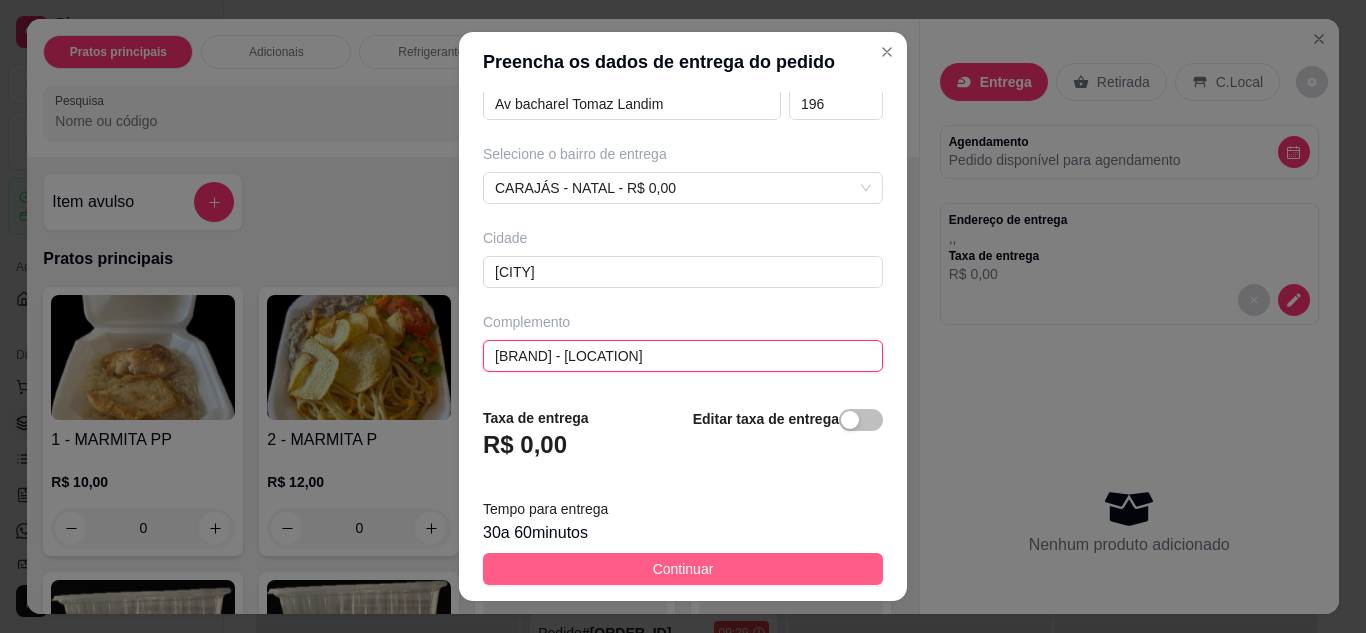 type on "[BRAND] - [LOCATION]" 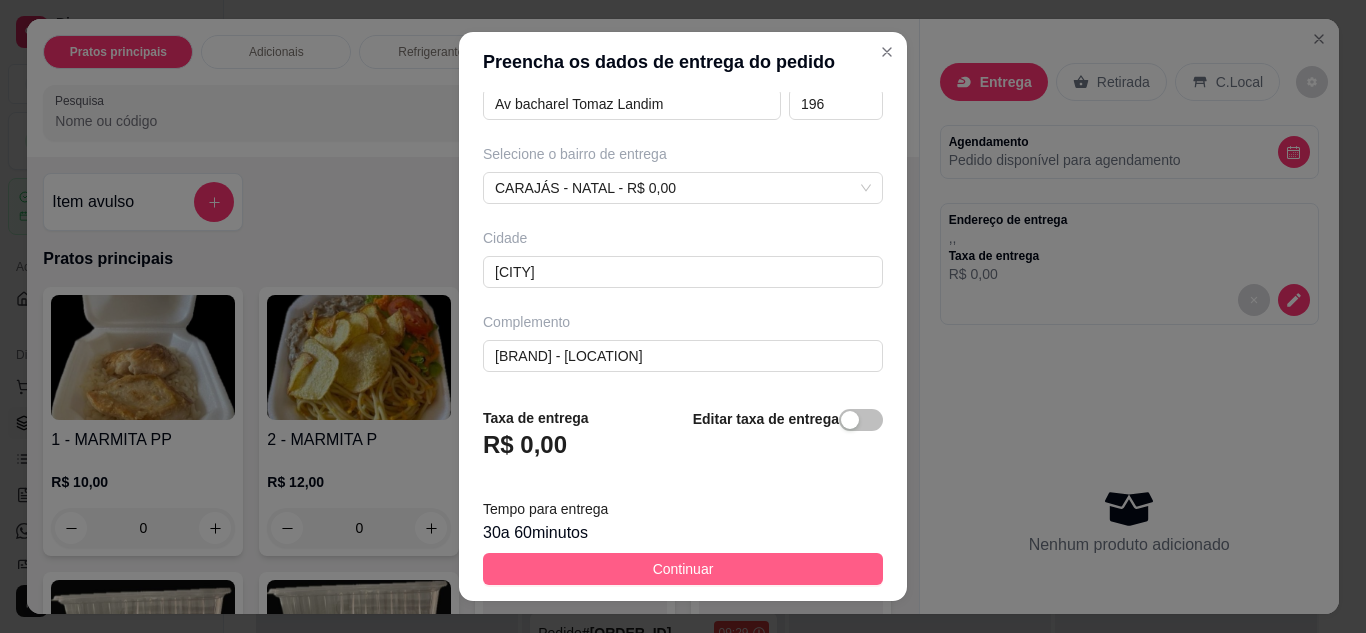 click on "Continuar" at bounding box center [683, 569] 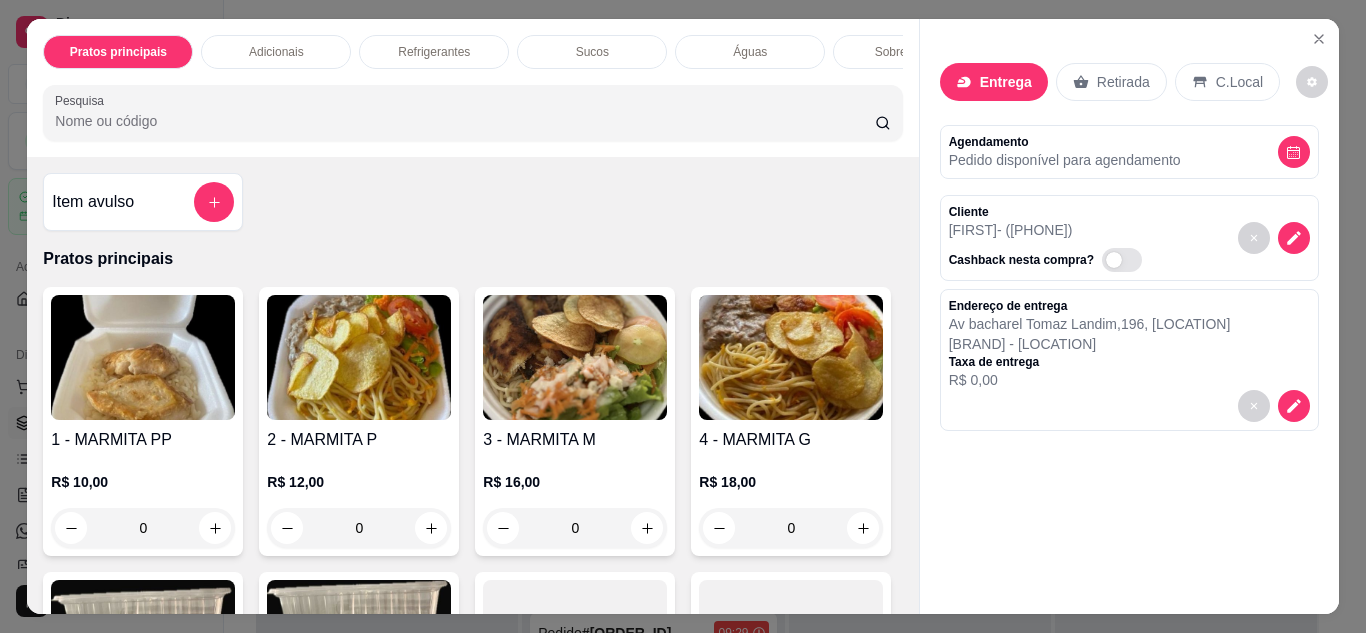 click on "2 - MARMITA P   R$ 12,00 0" at bounding box center (359, 421) 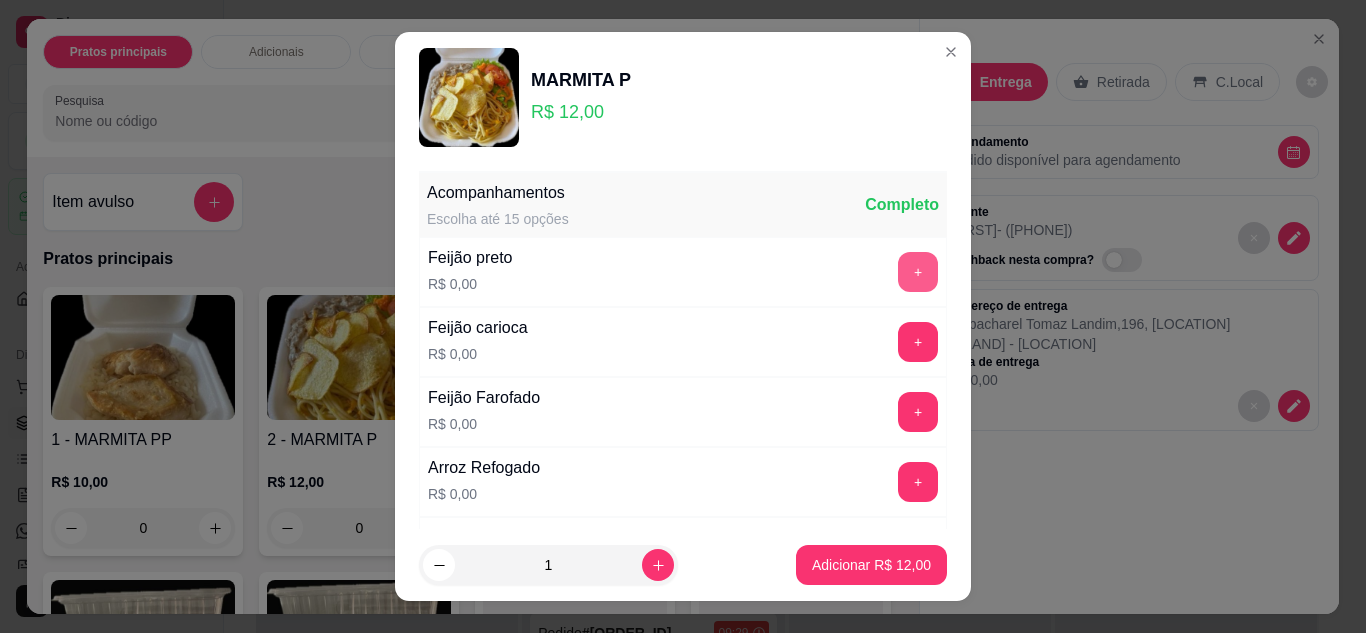 click on "+" at bounding box center [918, 272] 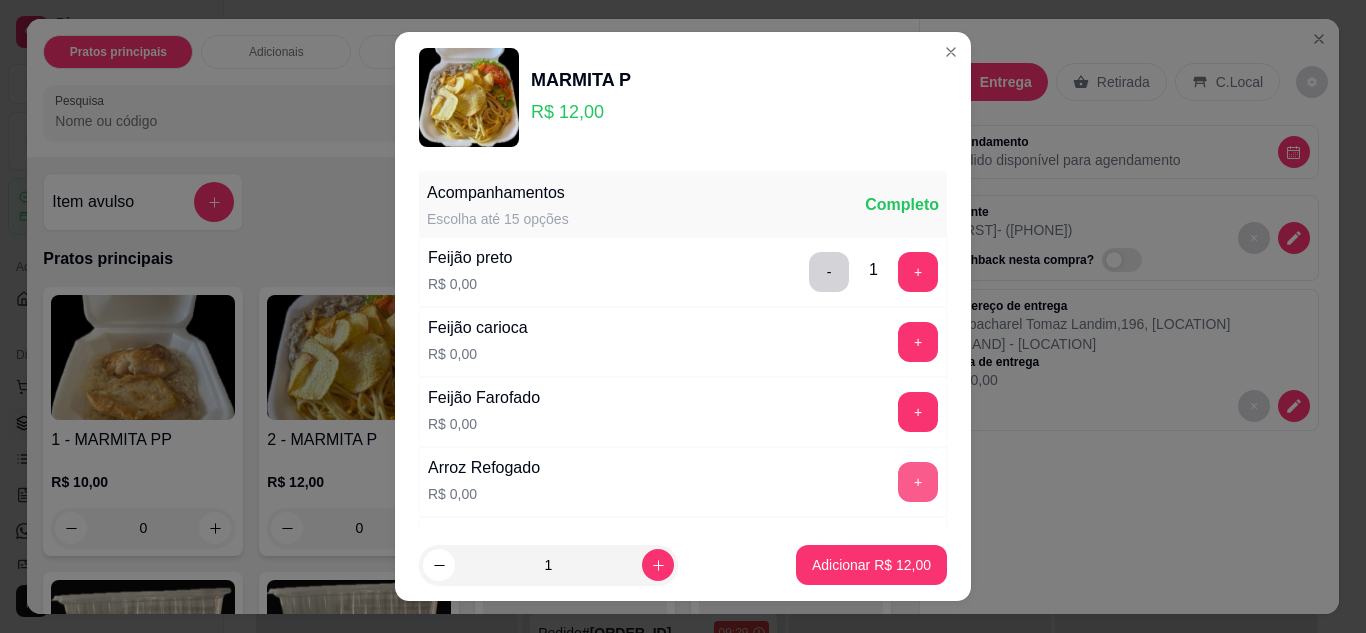 click on "+" at bounding box center [918, 482] 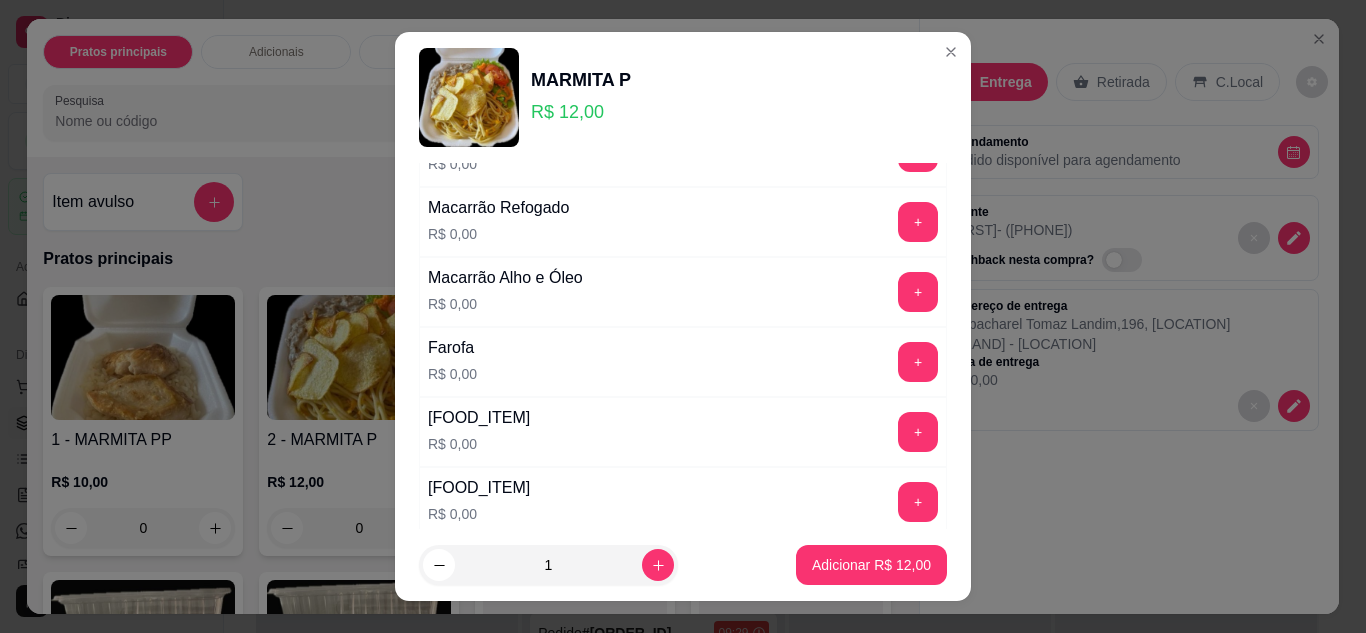 scroll, scrollTop: 500, scrollLeft: 0, axis: vertical 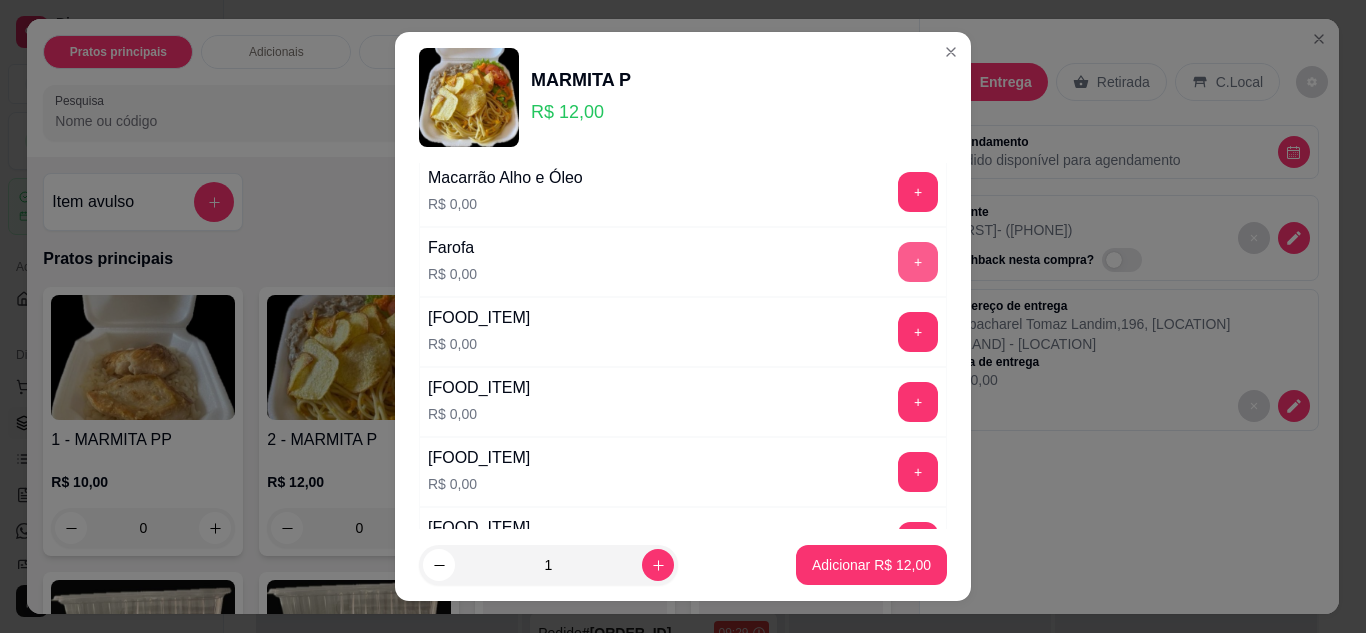 click on "+" at bounding box center (918, 262) 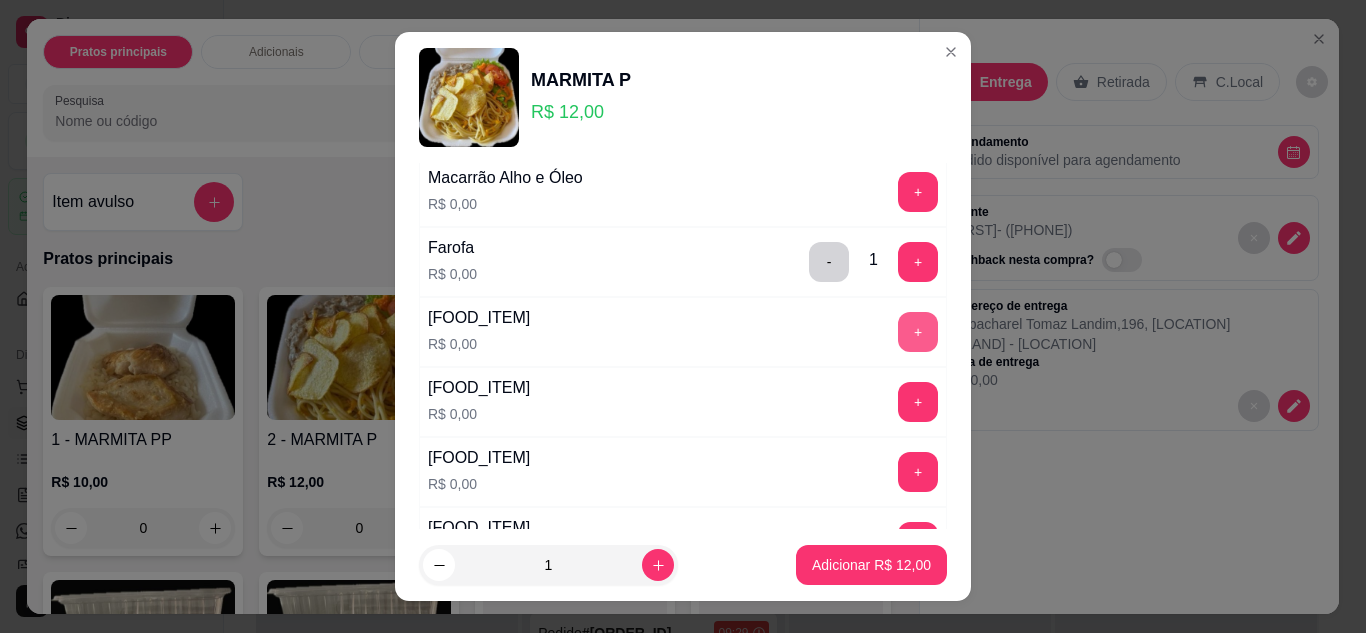 click on "+" at bounding box center (918, 332) 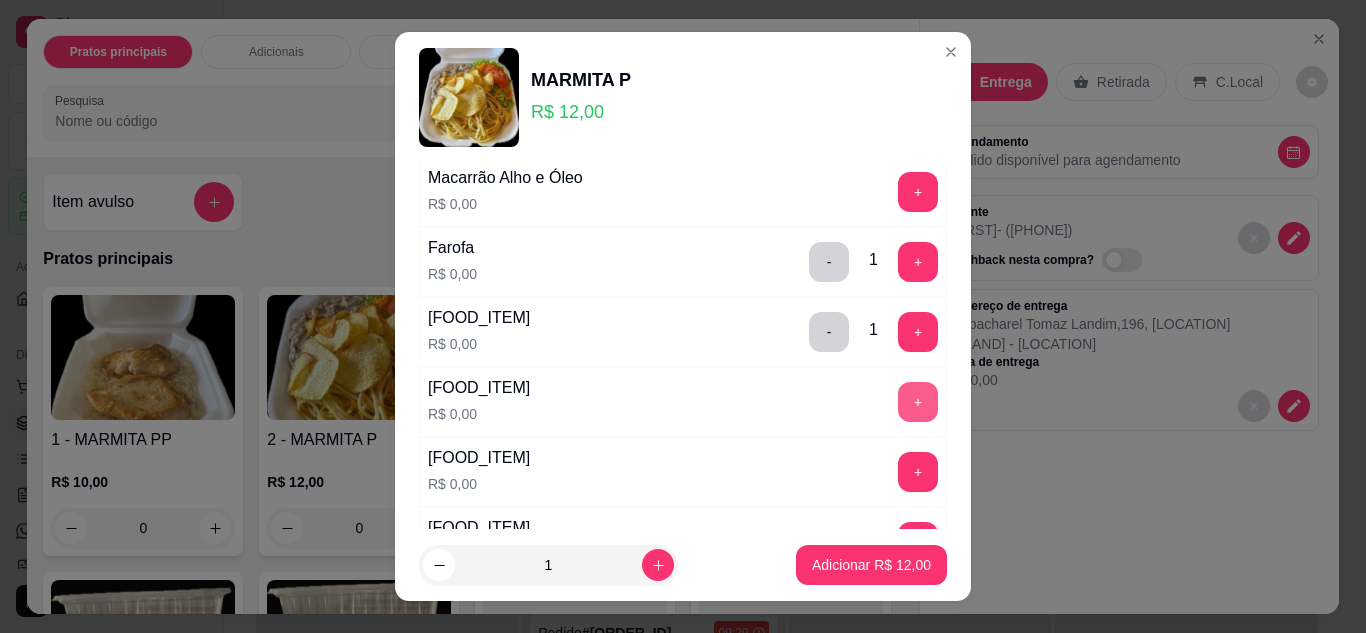 click on "+" at bounding box center (918, 402) 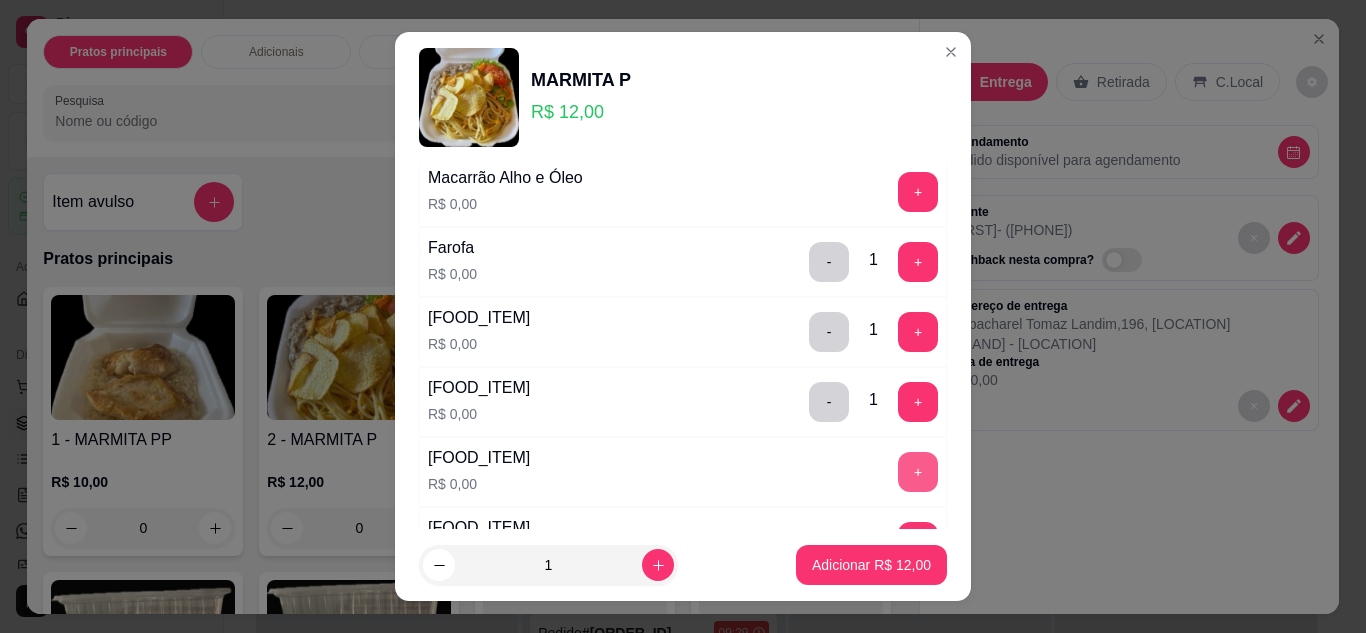 click on "+" at bounding box center [918, 472] 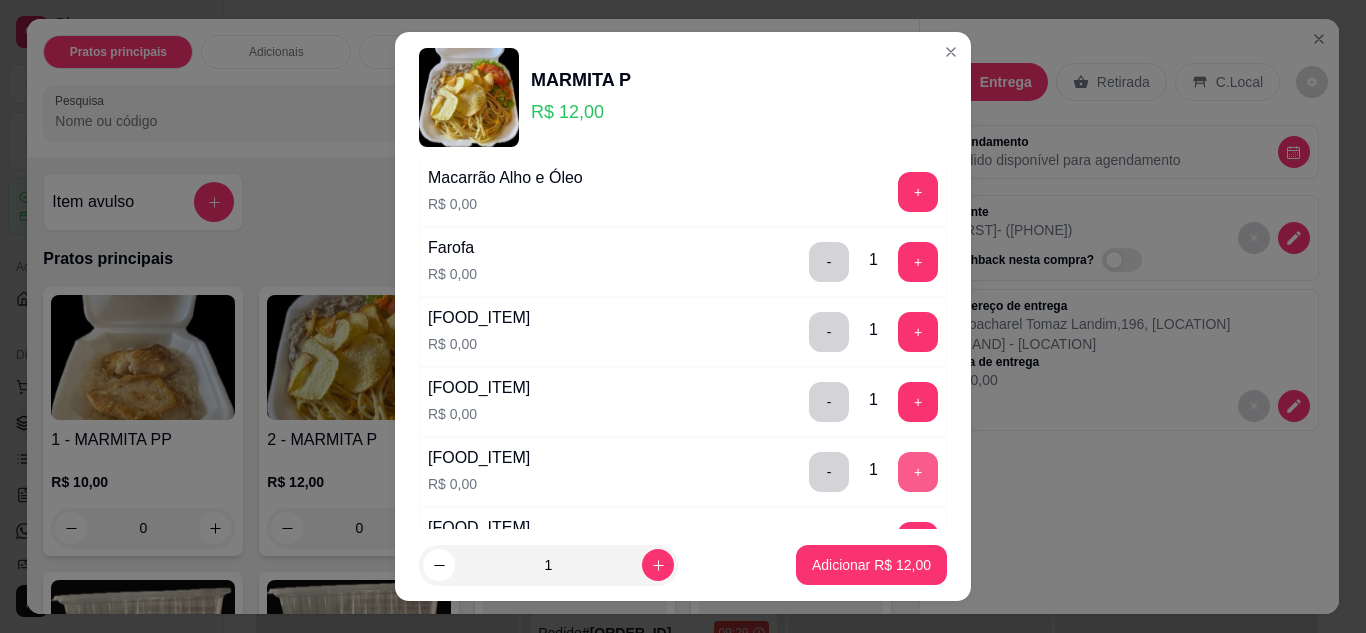 scroll, scrollTop: 700, scrollLeft: 0, axis: vertical 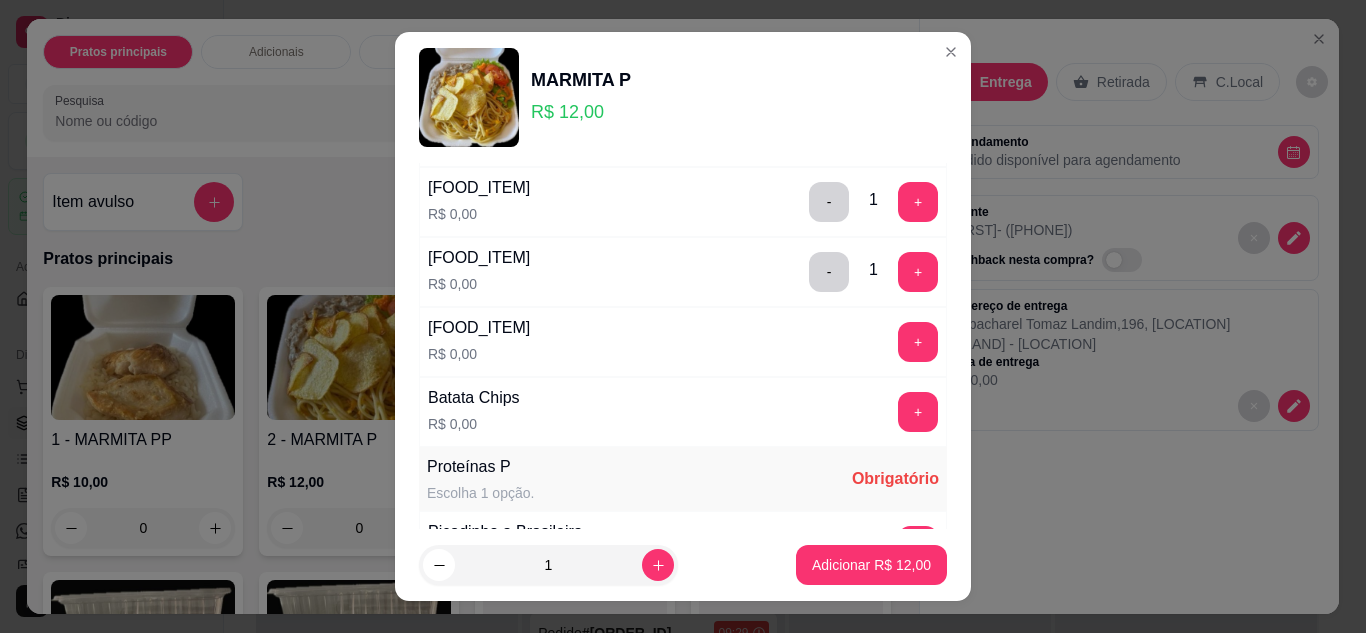 click on "Beterraba Ralada R$ 0,00 +" at bounding box center [683, 342] 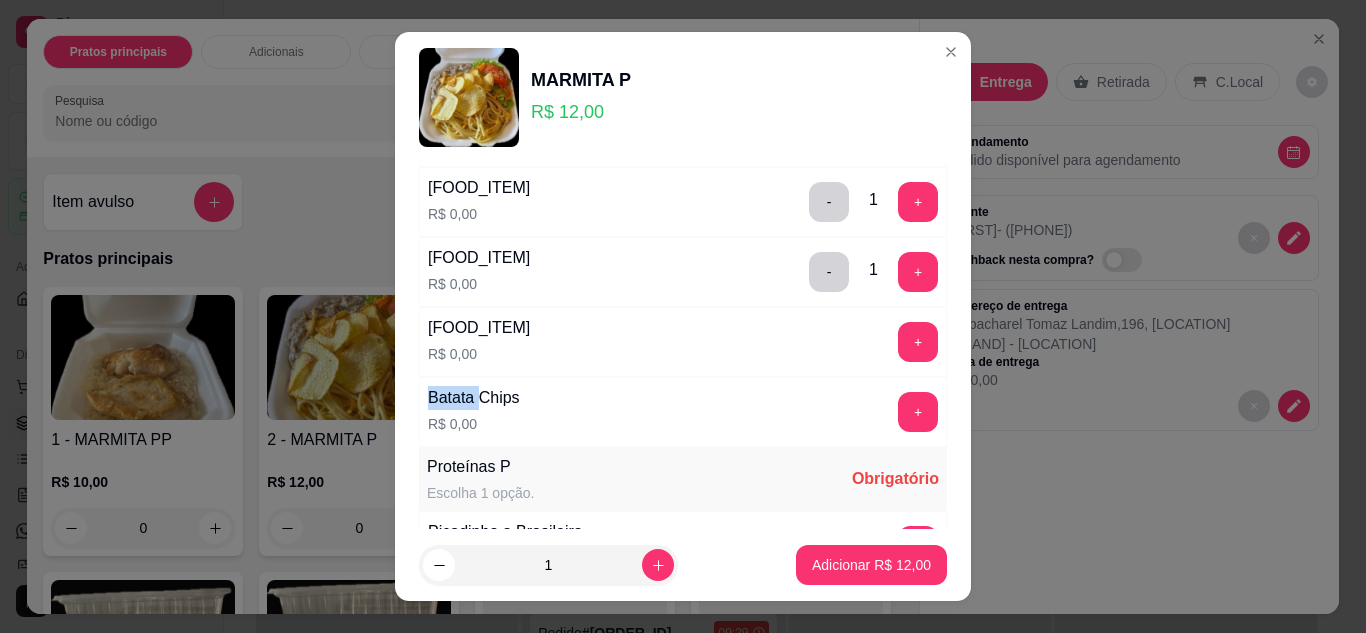 click on "Beterraba Ralada R$ 0,00 +" at bounding box center (683, 342) 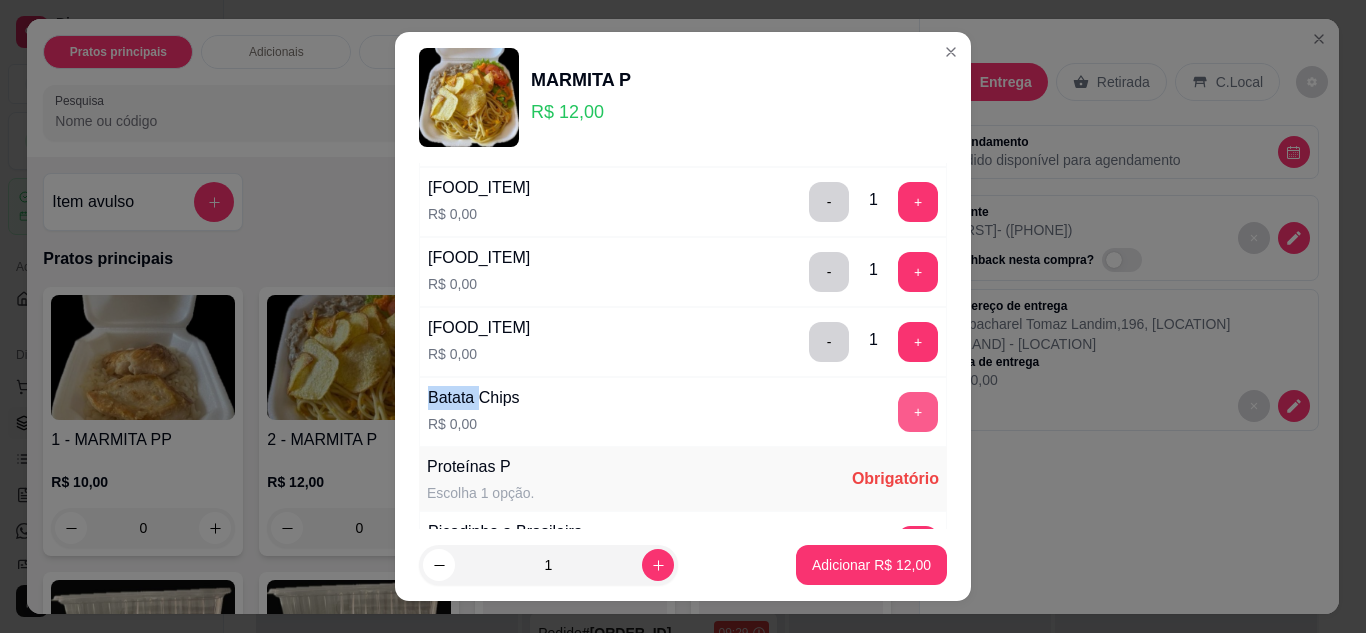 click on "+" at bounding box center (918, 412) 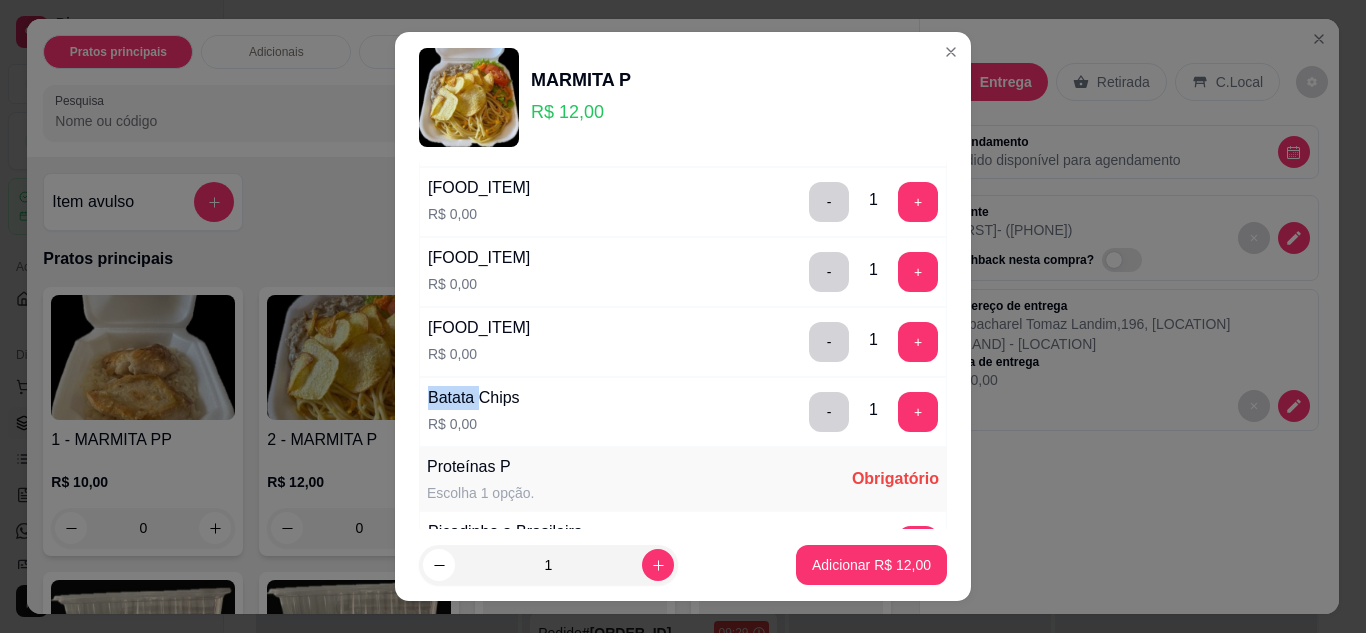scroll, scrollTop: 1000, scrollLeft: 0, axis: vertical 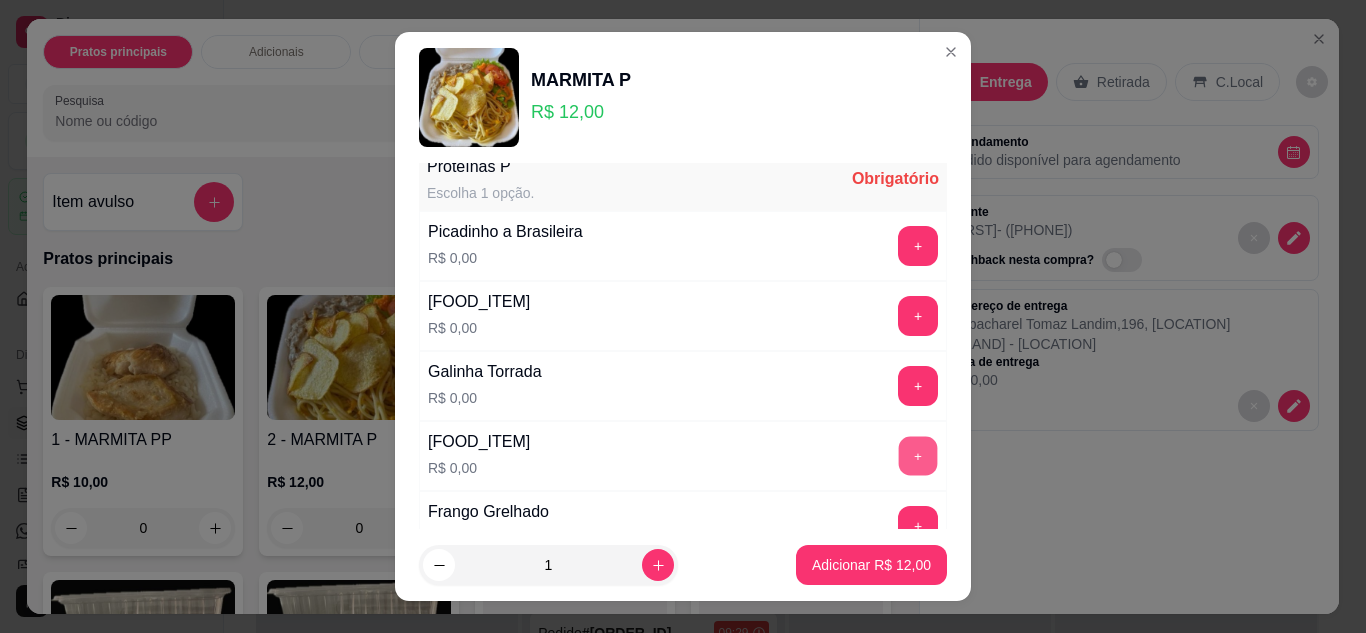 click on "+" at bounding box center (918, 456) 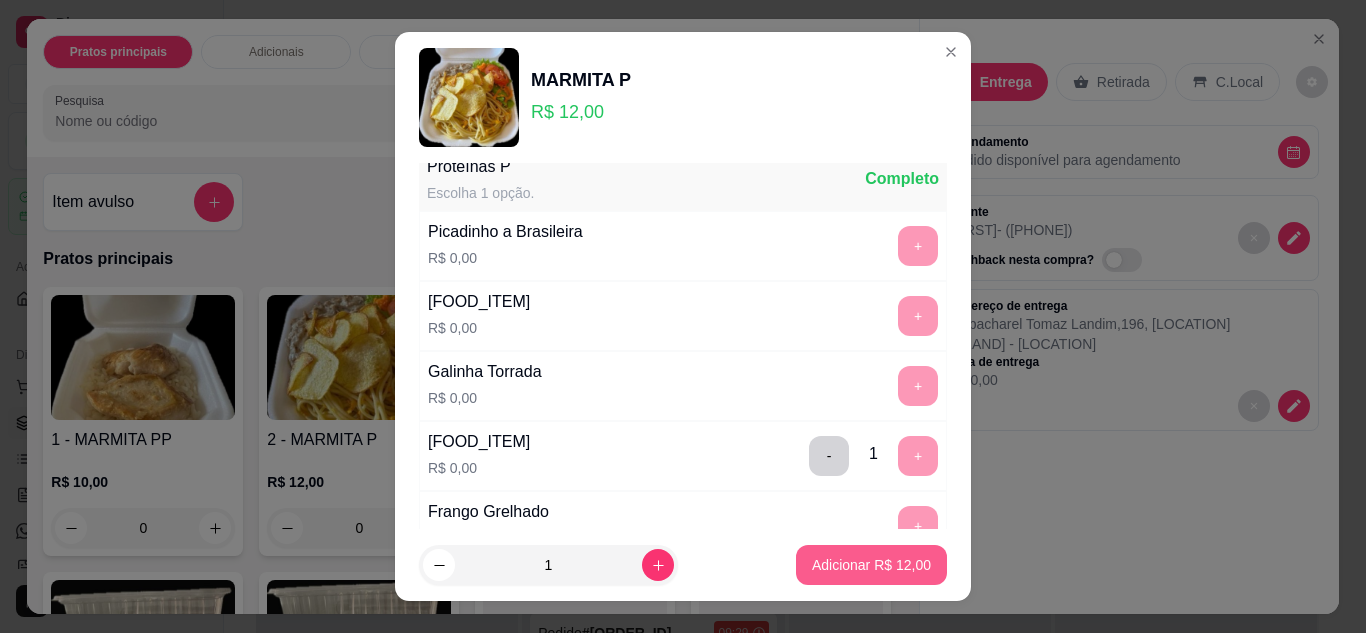 click on "Adicionar   R$ 12,00" at bounding box center [871, 565] 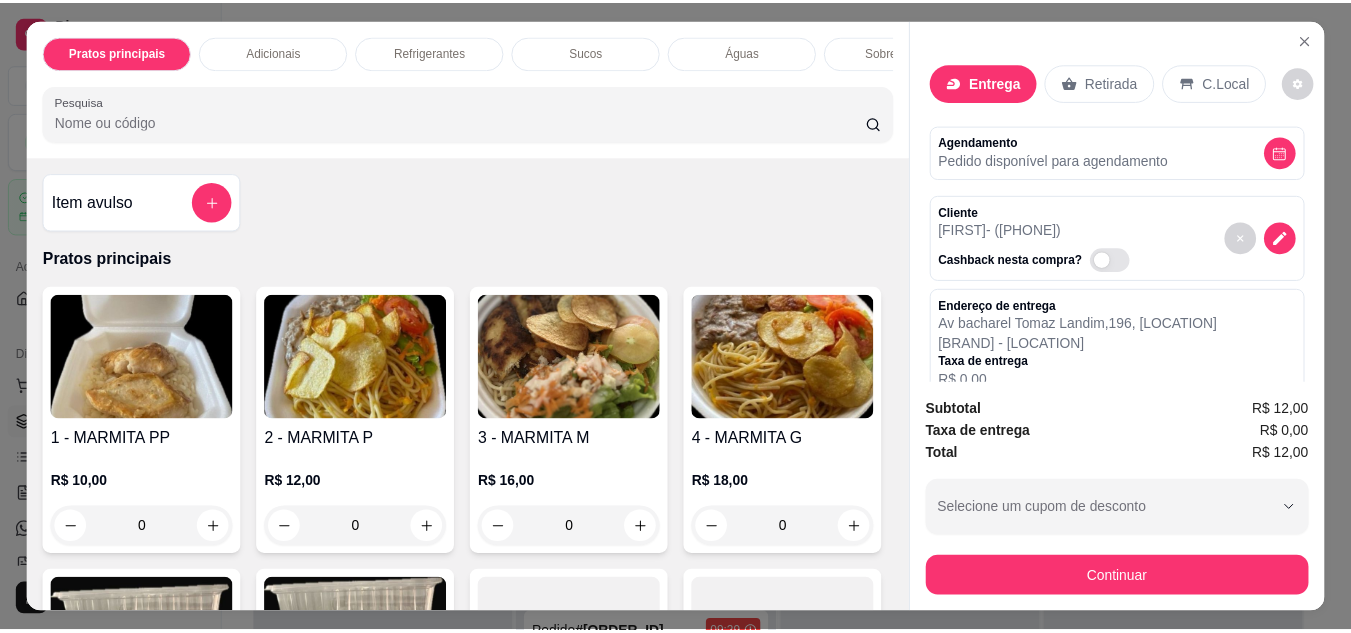 scroll, scrollTop: 53, scrollLeft: 0, axis: vertical 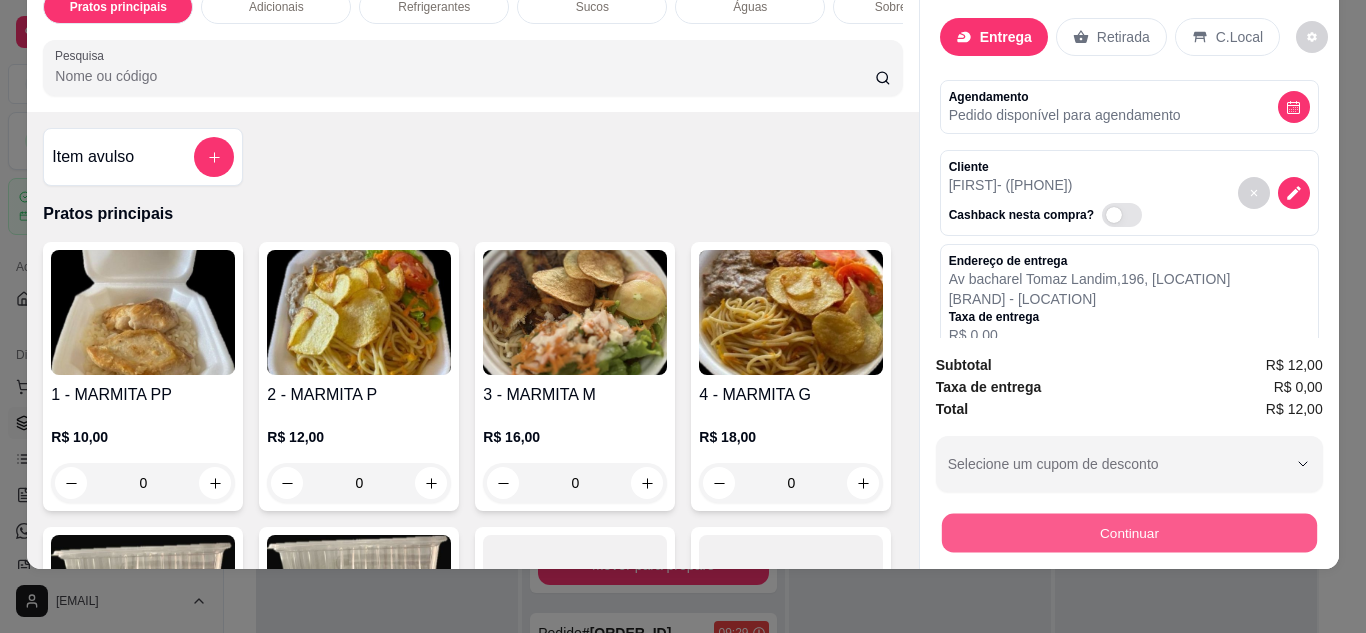 click on "Continuar" at bounding box center (1128, 533) 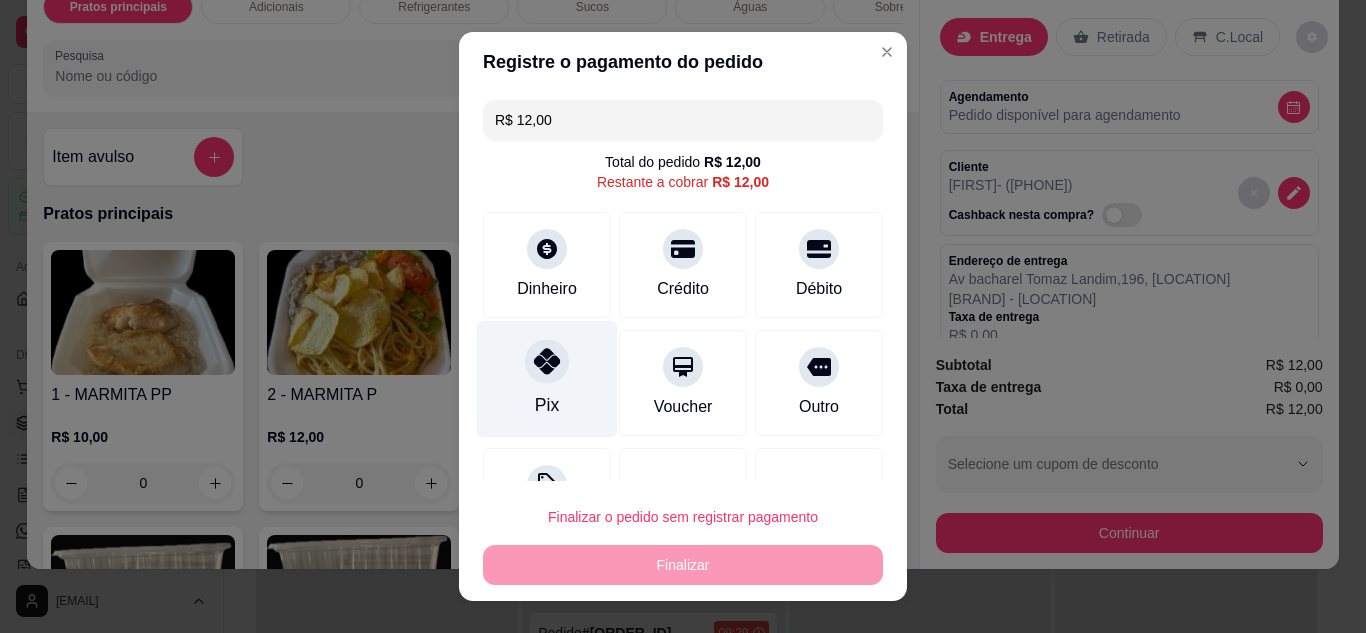 click on "Pix" at bounding box center (547, 378) 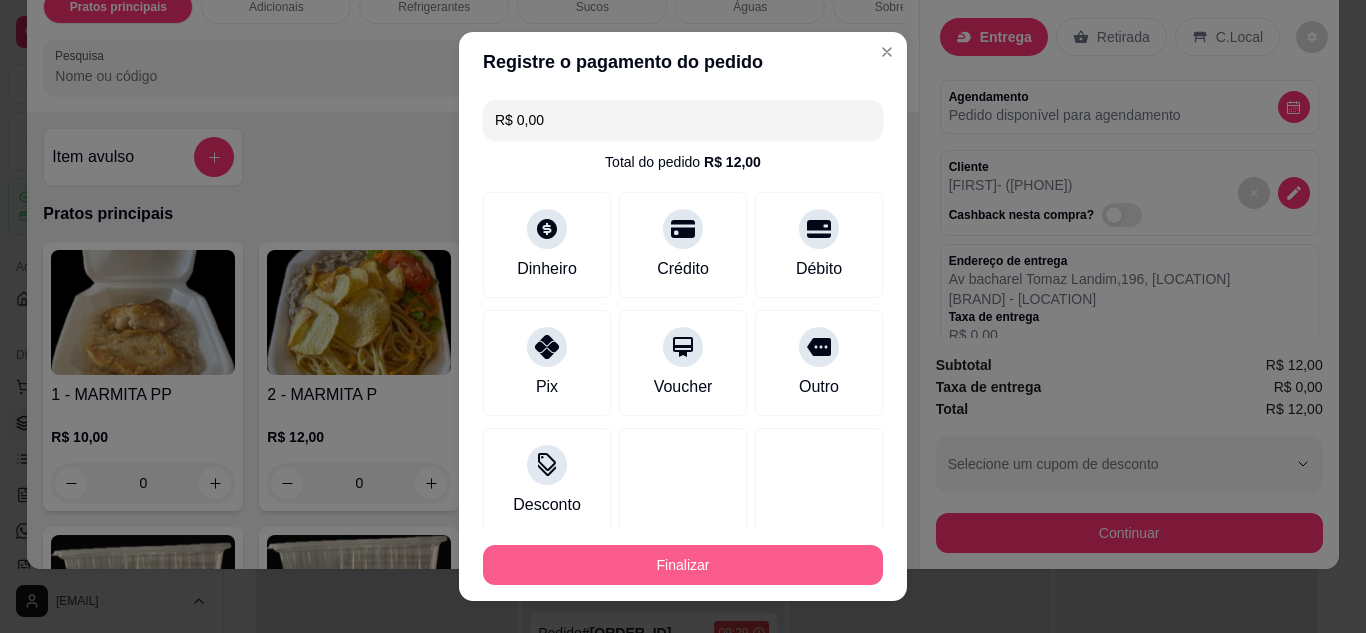 click on "Finalizar" at bounding box center (683, 565) 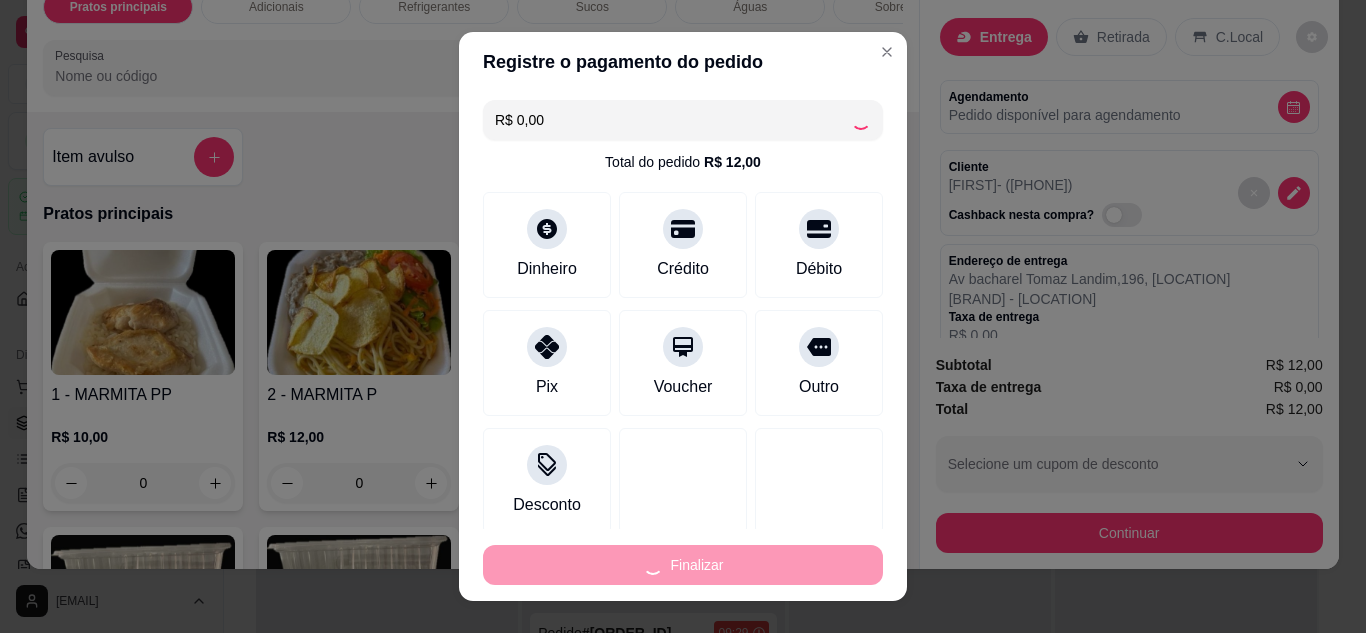 type on "-R$ 12,00" 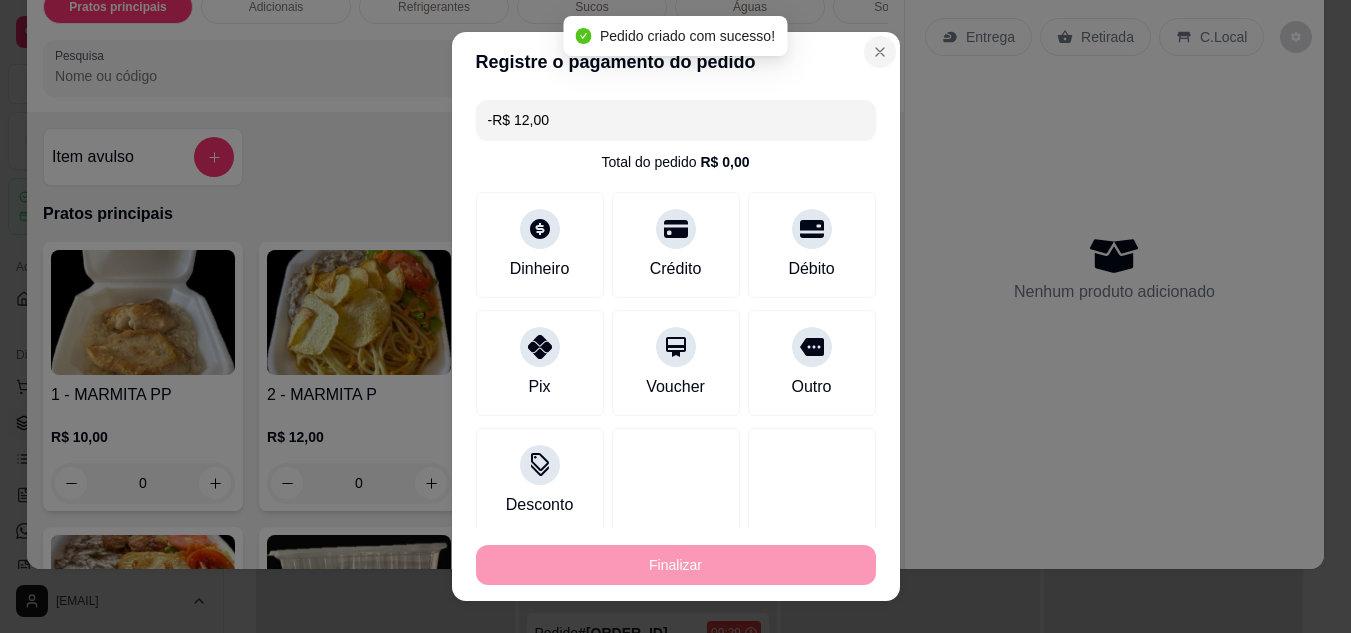 click on "Gestor de pedidos" at bounding box center [780, 34] 